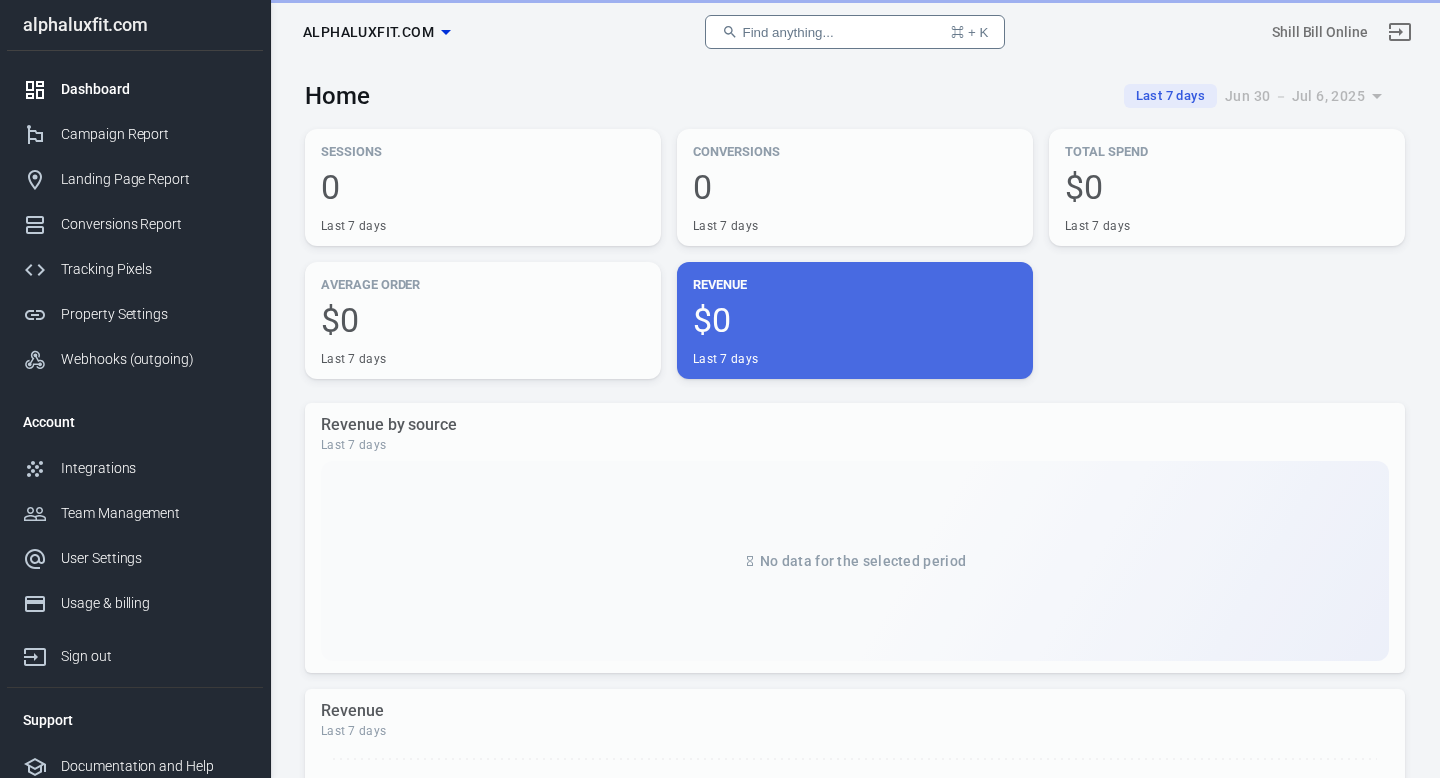 scroll, scrollTop: 0, scrollLeft: 0, axis: both 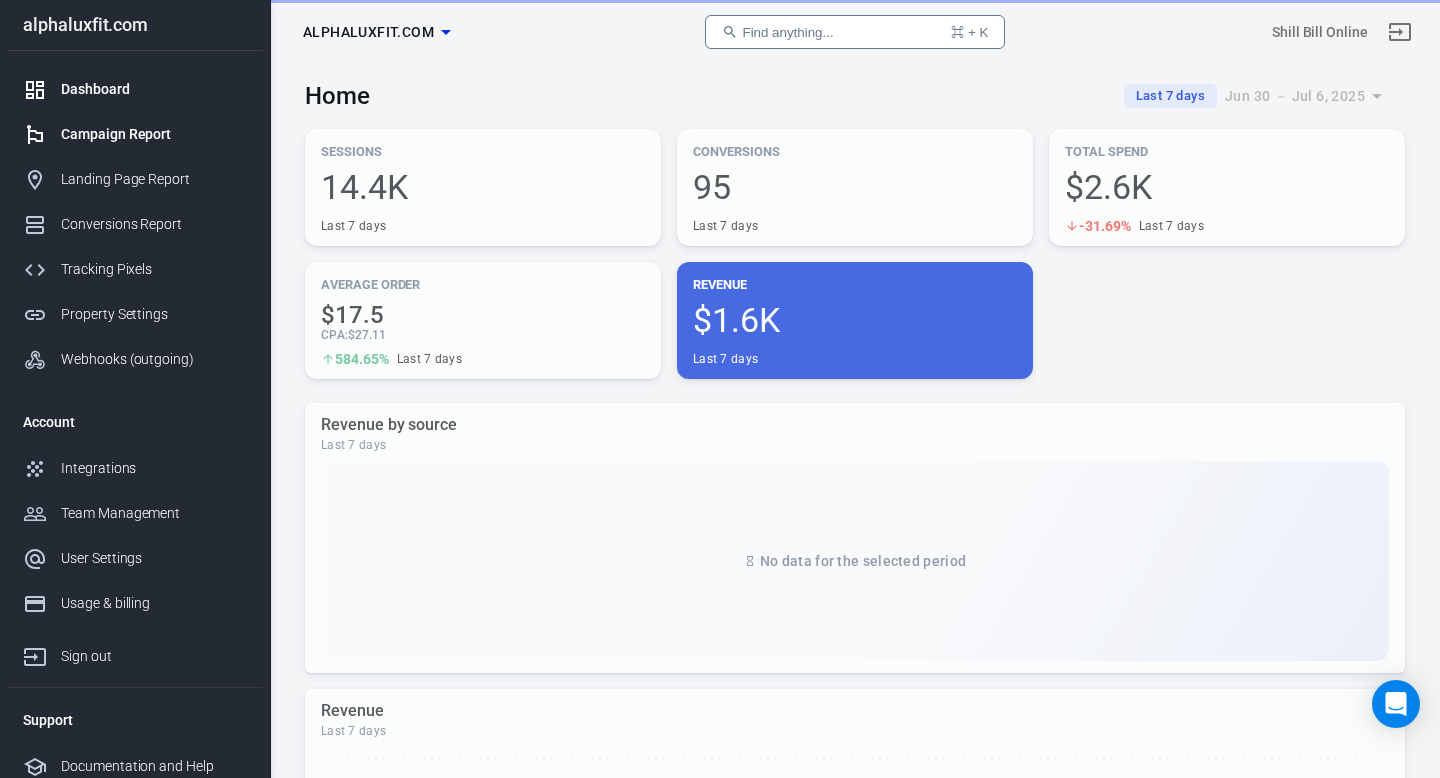 click on "Campaign Report" at bounding box center (154, 134) 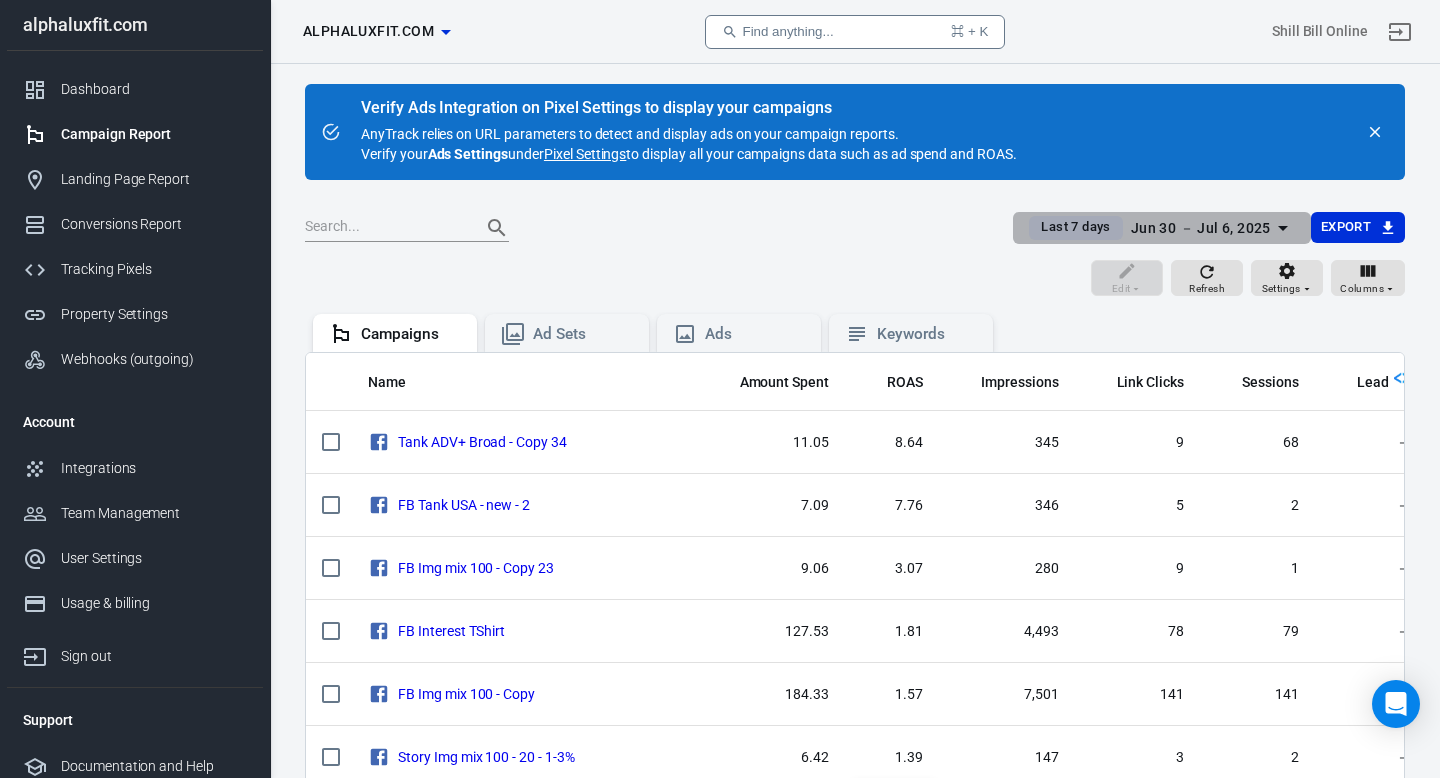 click on "Jun 30 － Jul 6, 2025" at bounding box center (1201, 228) 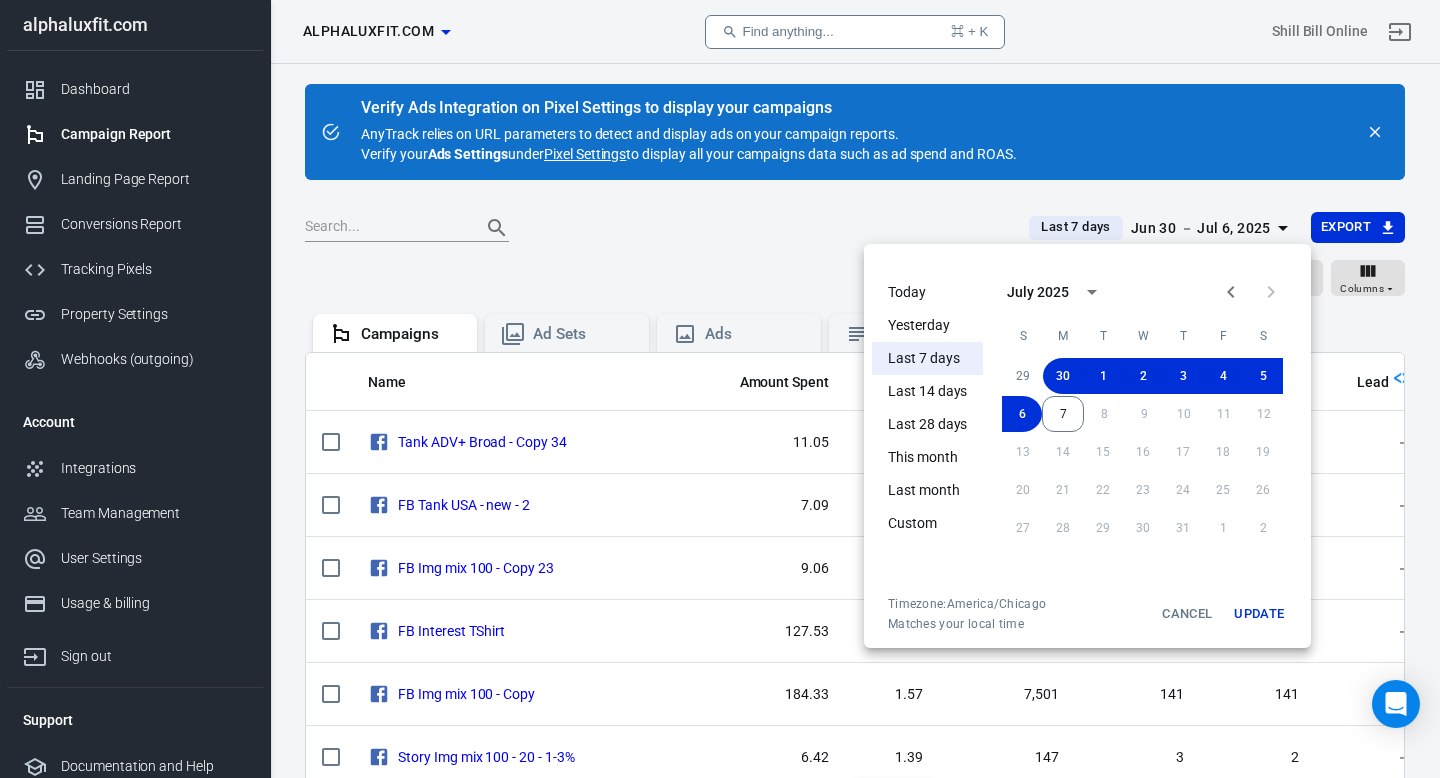 click on "Today" at bounding box center (927, 292) 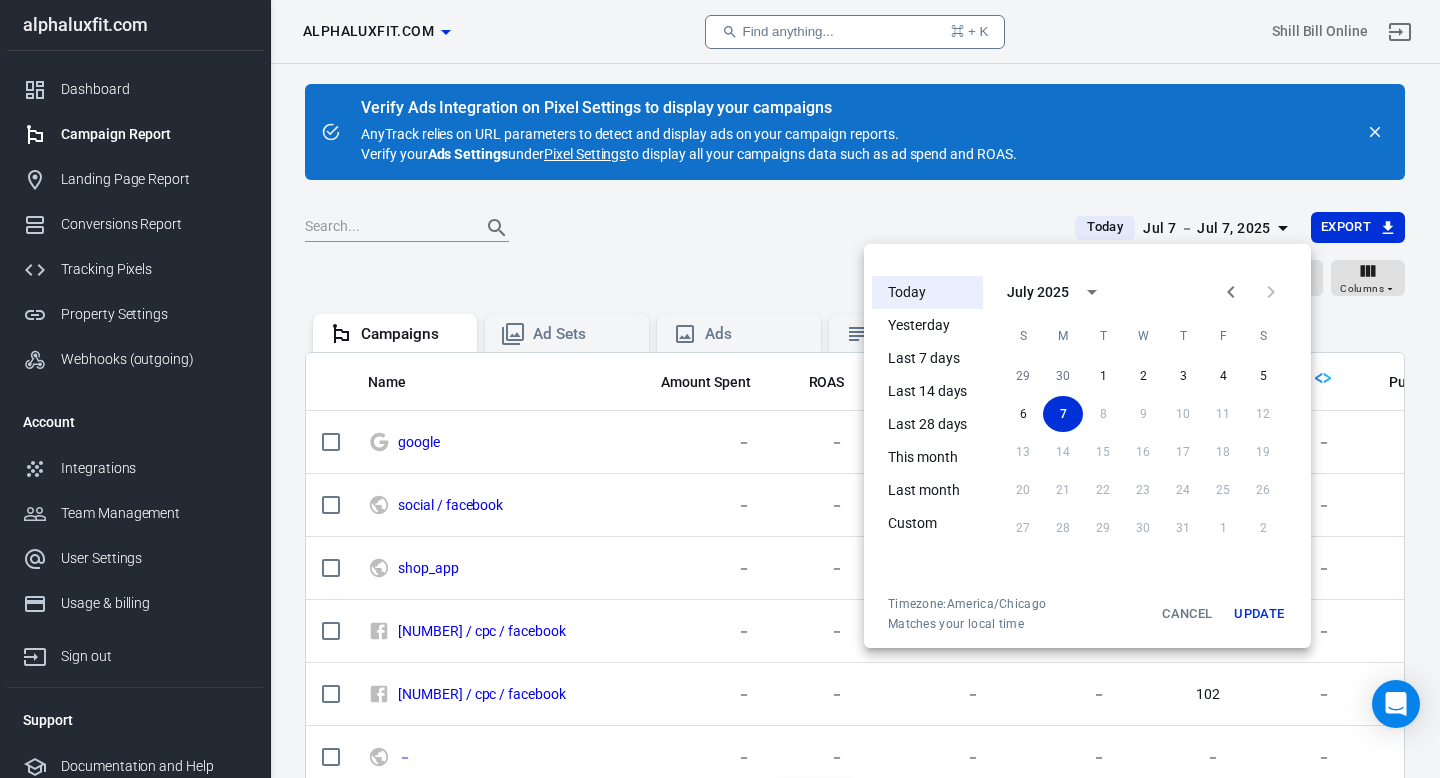 click on "Update" at bounding box center (1259, 614) 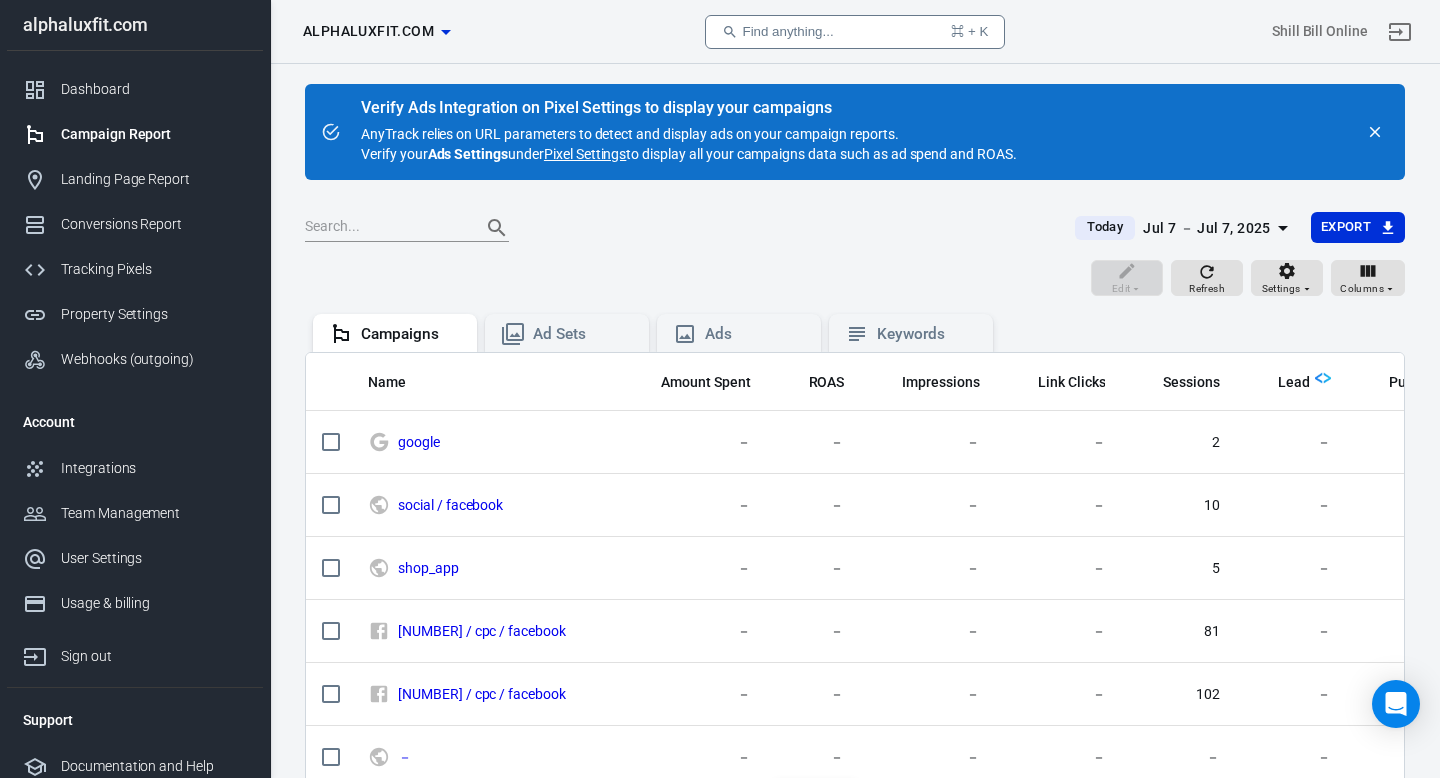 click on "Today Jul 7 － Jul 7, 2025 Export" at bounding box center (855, 236) 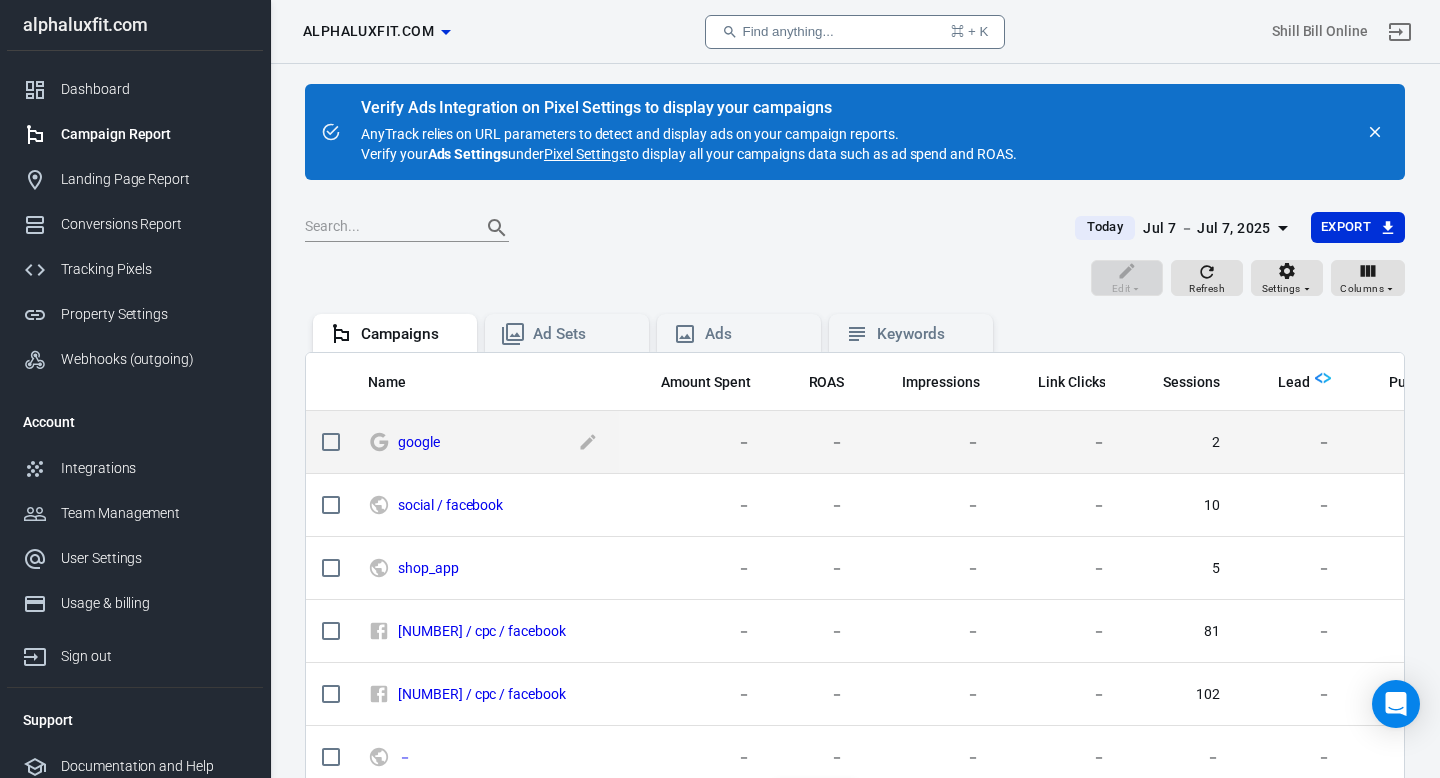 click on "google" at bounding box center (485, 443) 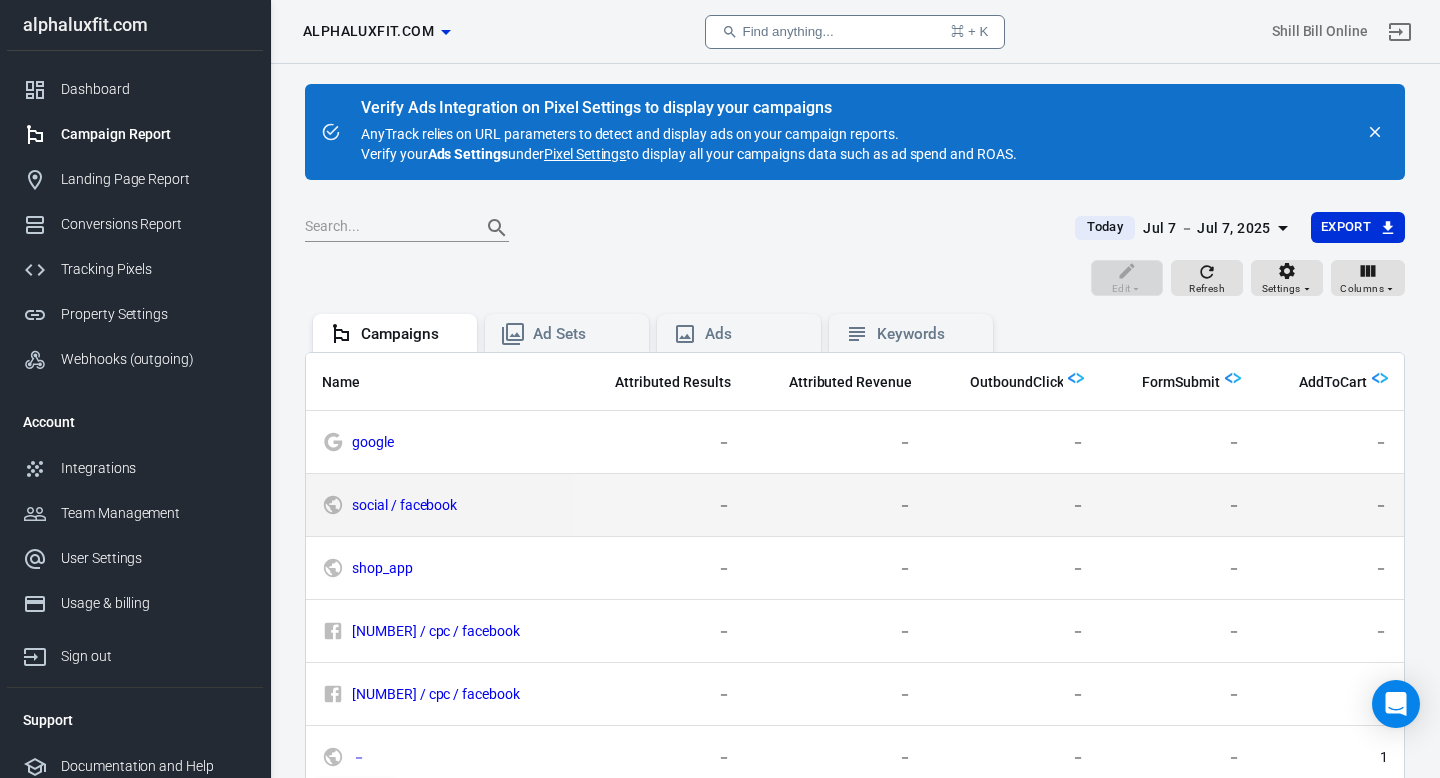 scroll, scrollTop: 0, scrollLeft: 1108, axis: horizontal 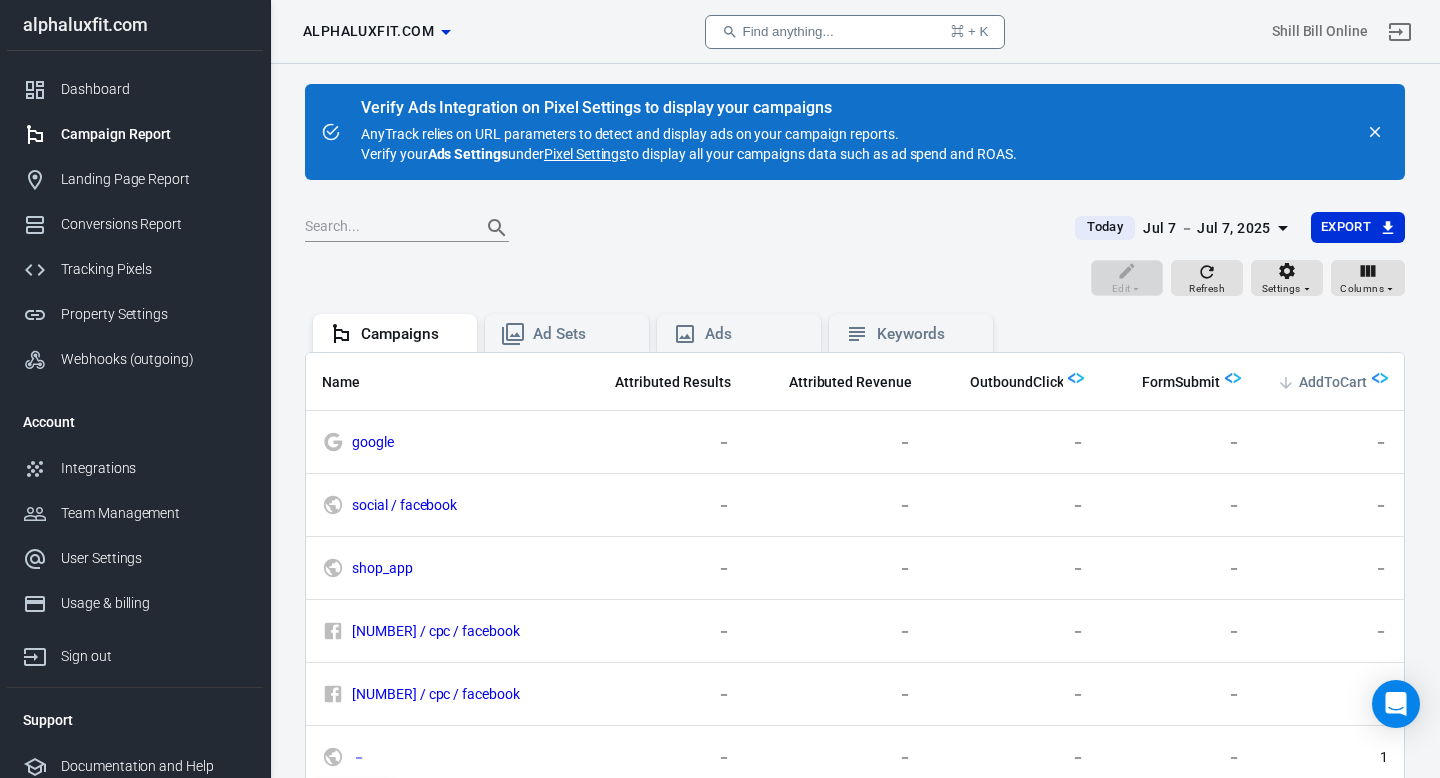 click on "AddToCart" at bounding box center (1333, 383) 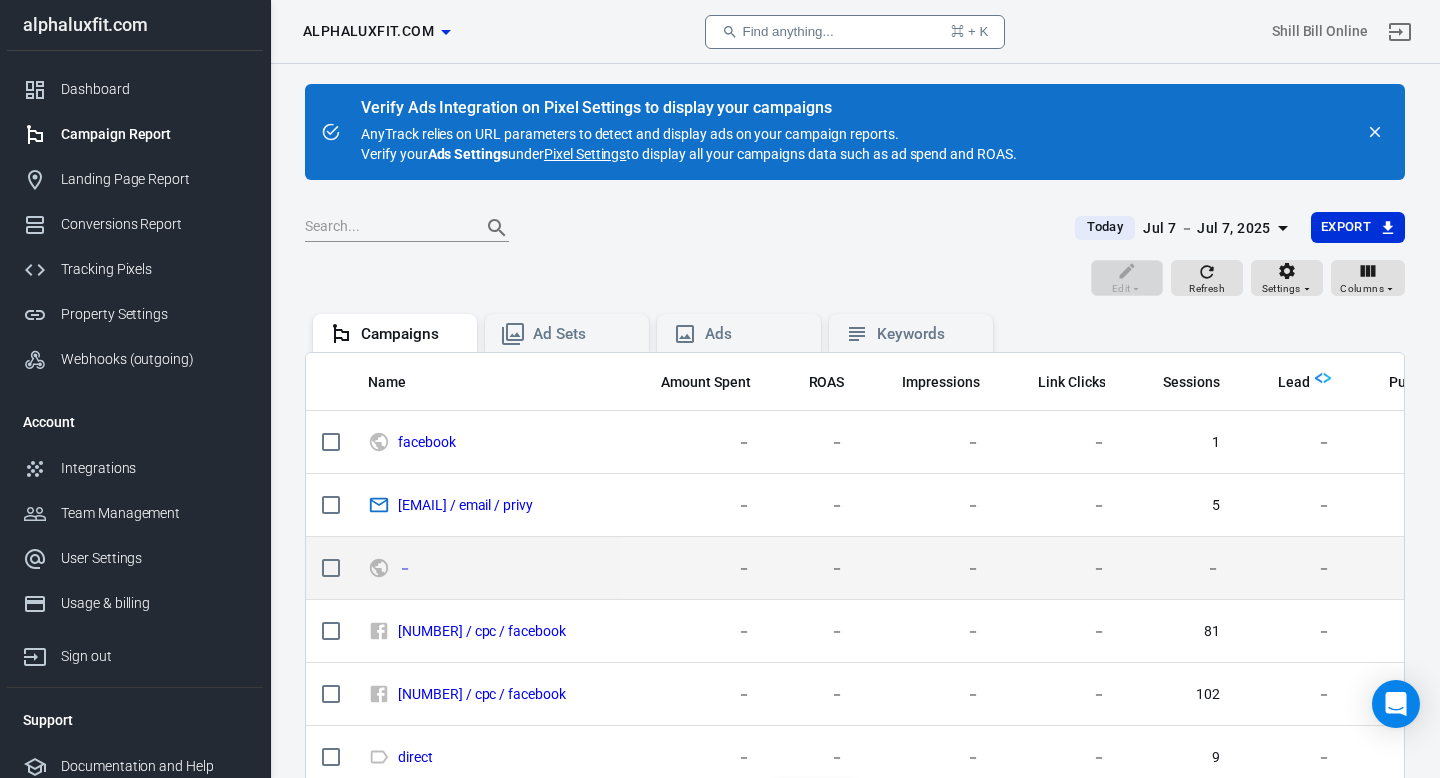 click on "－" at bounding box center (1059, 569) 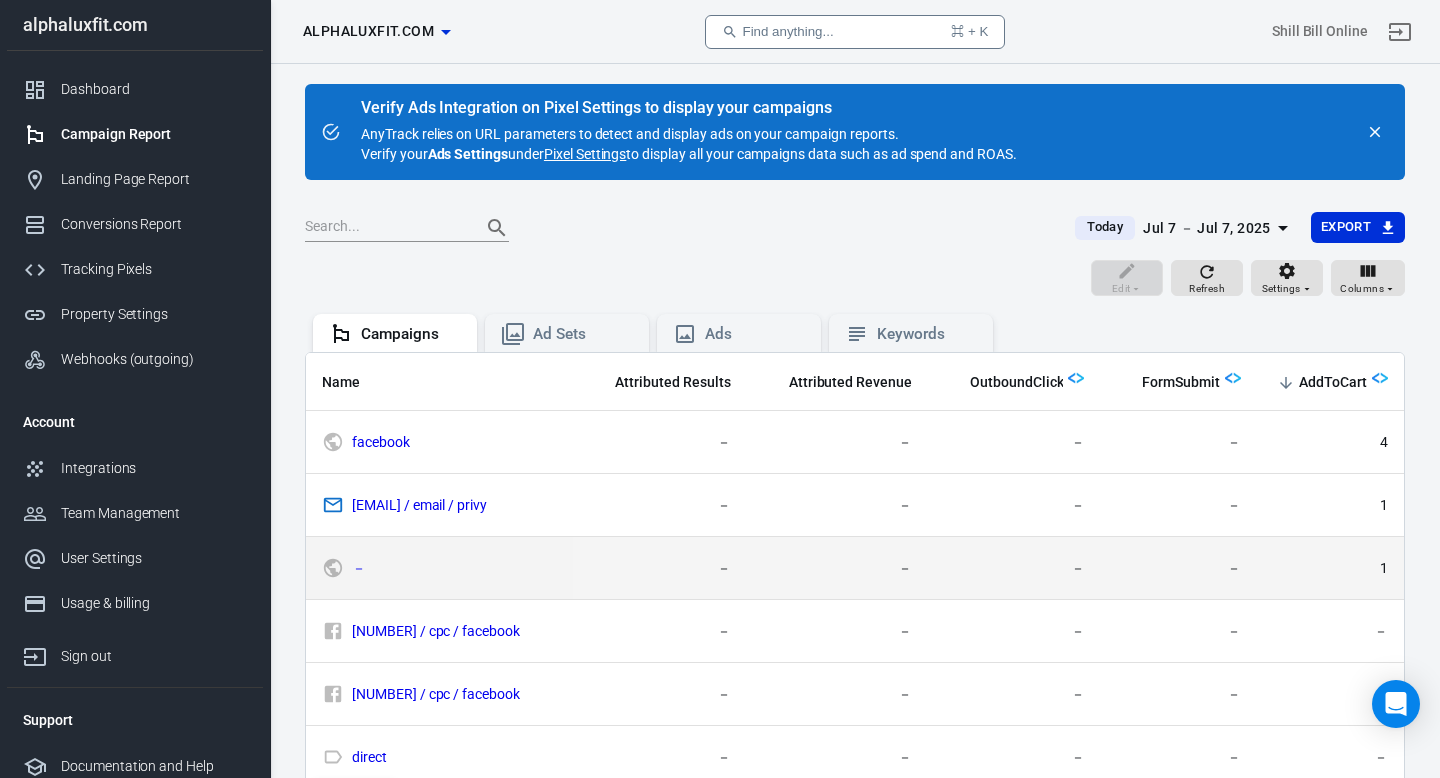 scroll, scrollTop: 0, scrollLeft: 1108, axis: horizontal 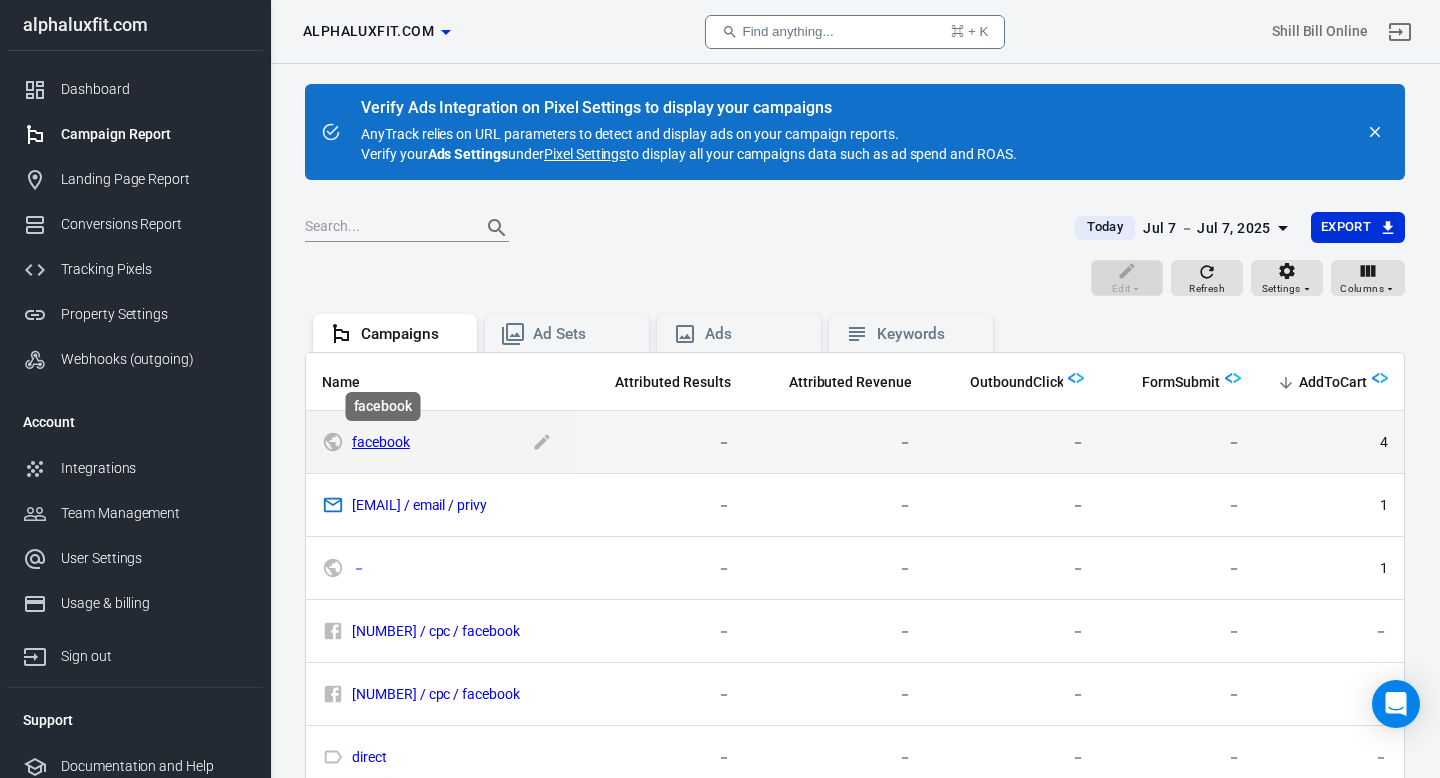 click on "facebook" at bounding box center [381, 442] 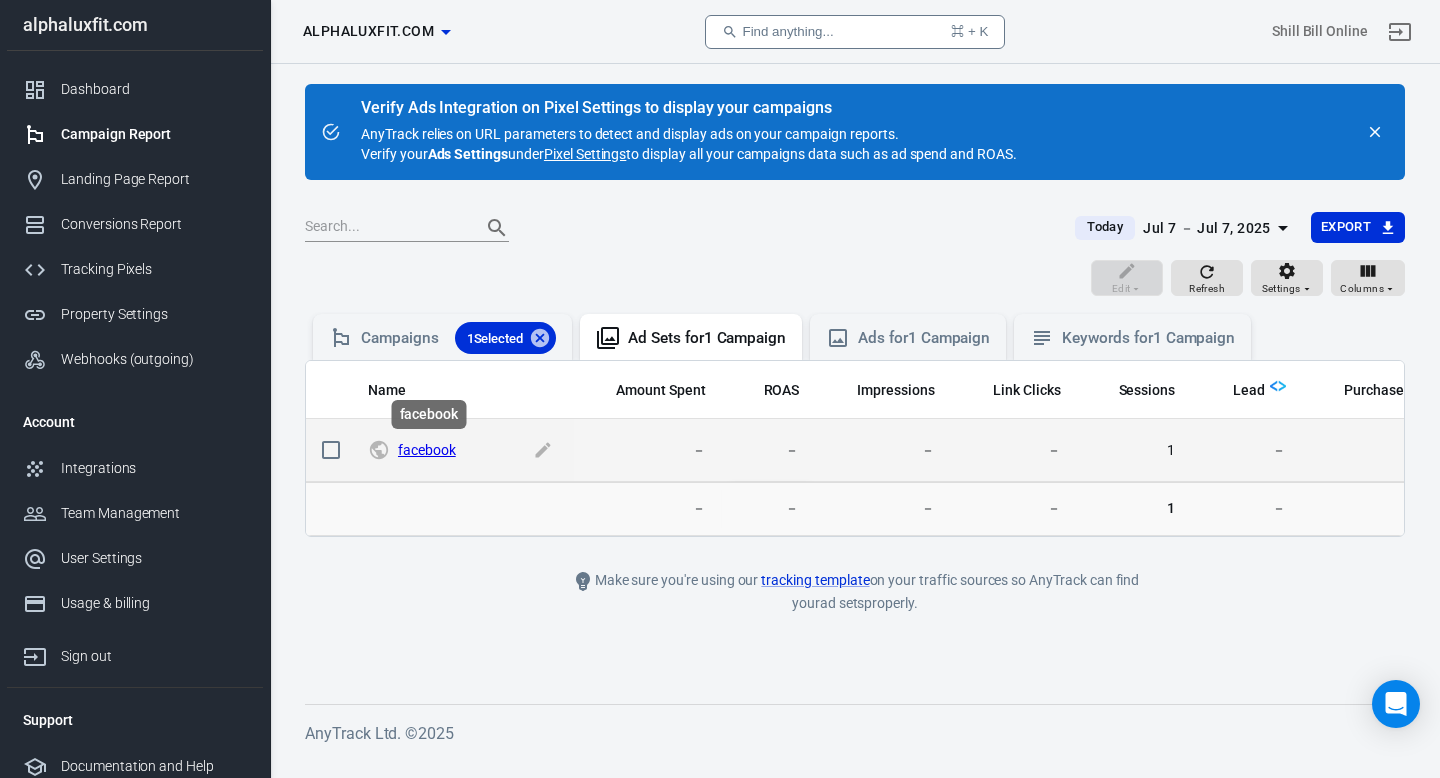 click on "facebook" at bounding box center [427, 450] 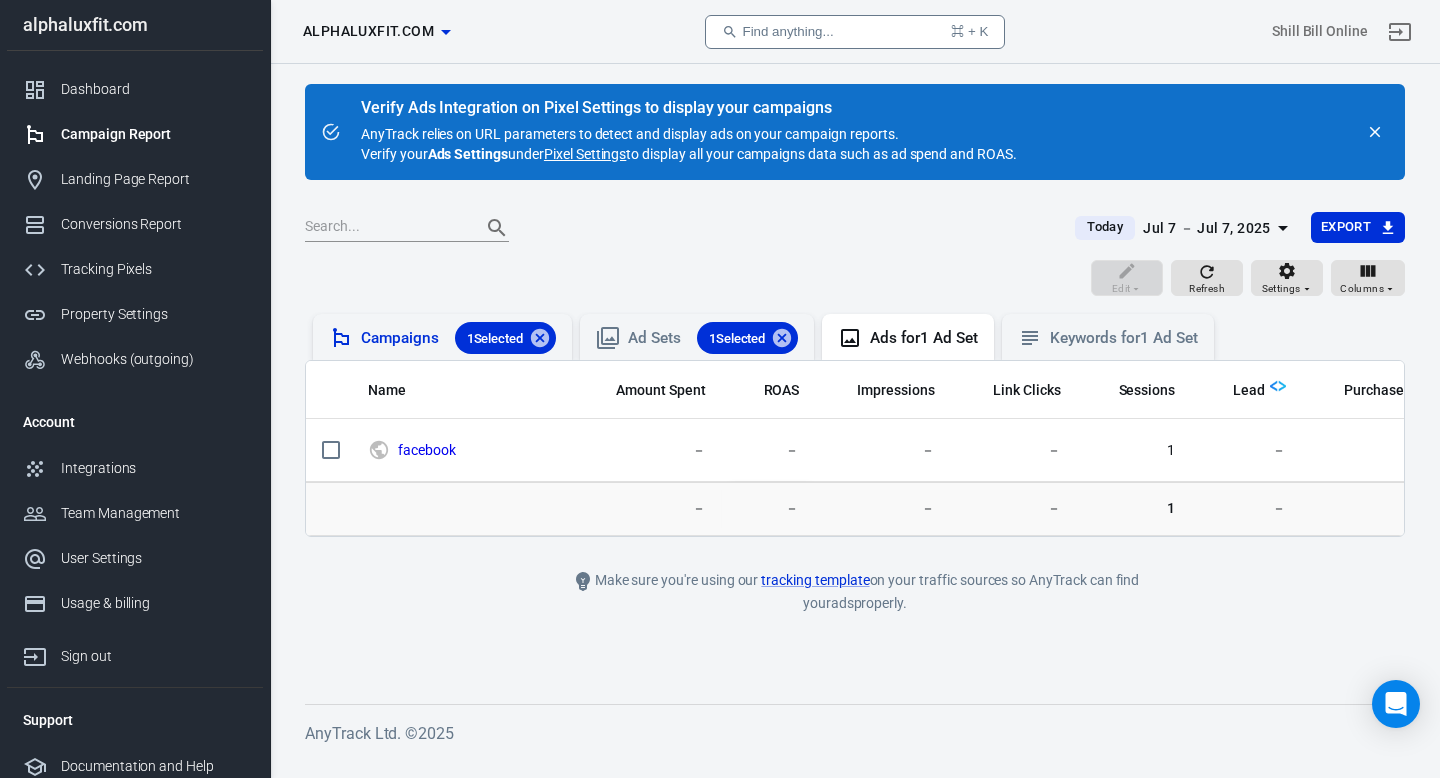 click on "Campaigns 1  Selected" at bounding box center (458, 338) 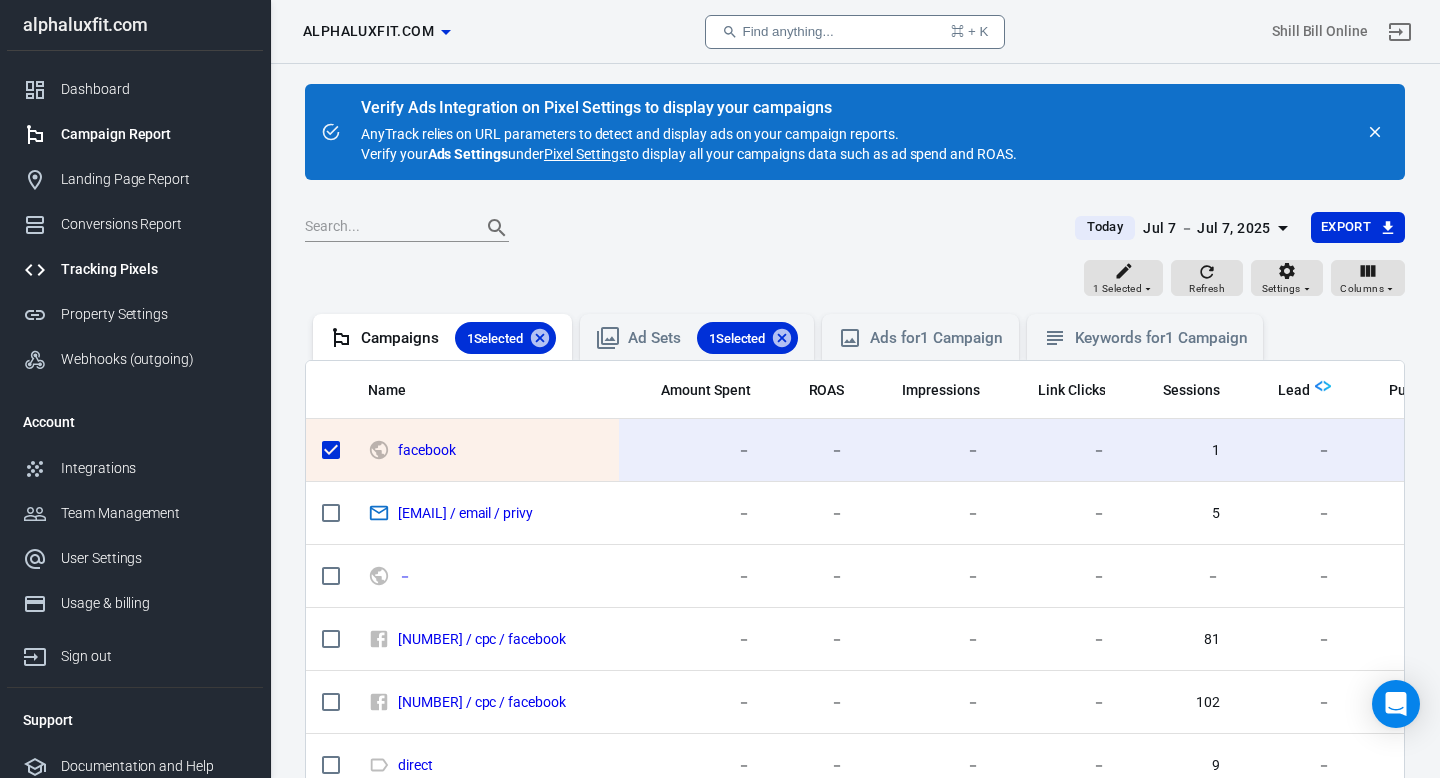 click on "Tracking Pixels" at bounding box center (135, 269) 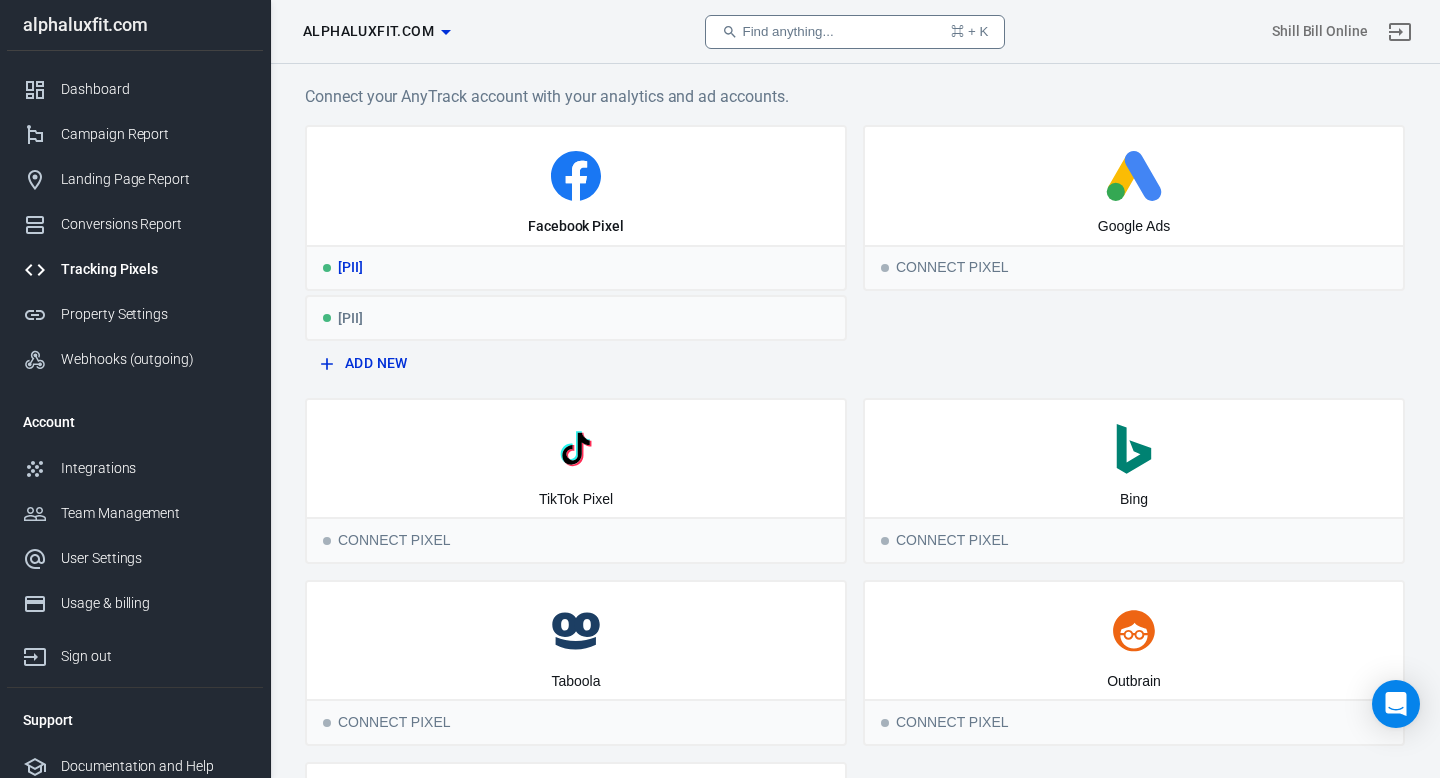 click on "Facebook Pixel" at bounding box center [576, 186] 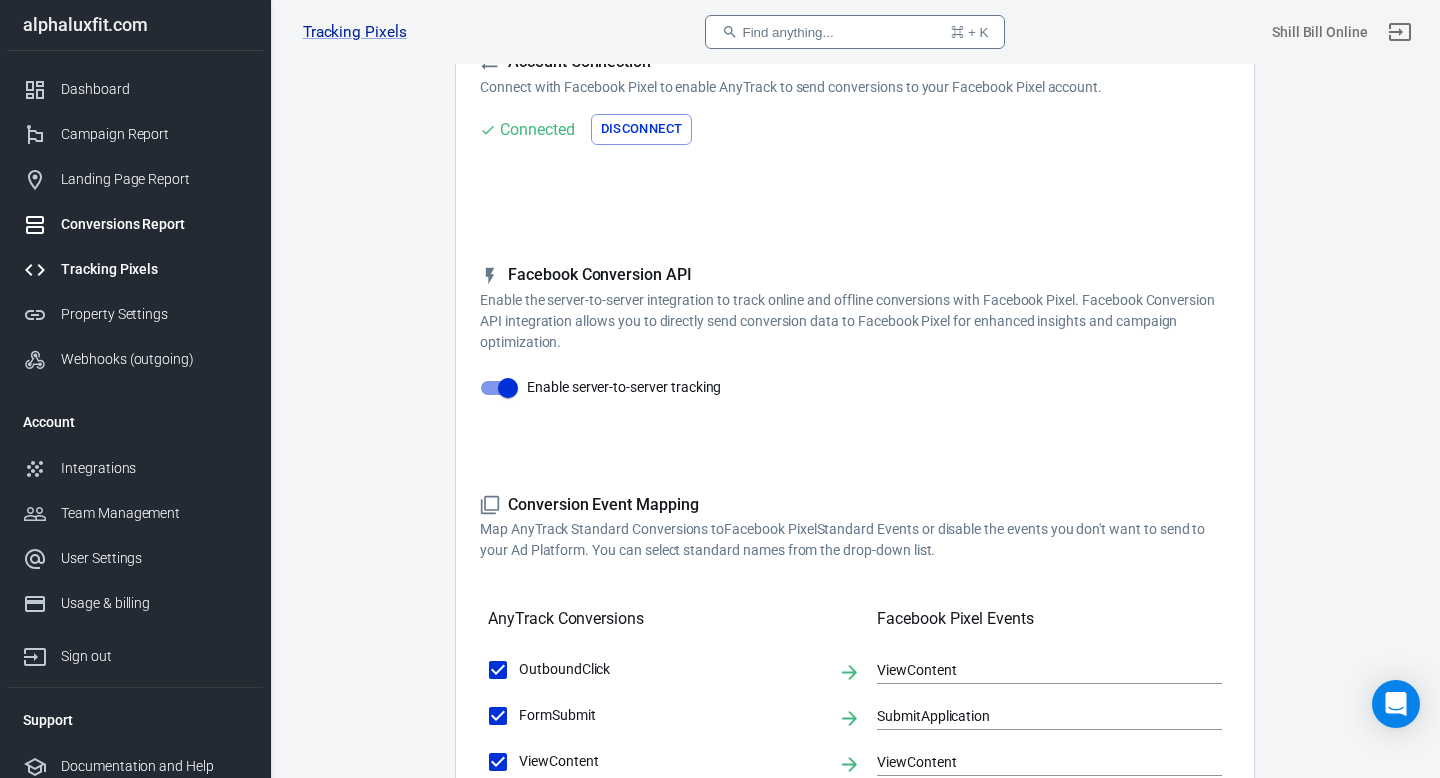scroll, scrollTop: 123, scrollLeft: 0, axis: vertical 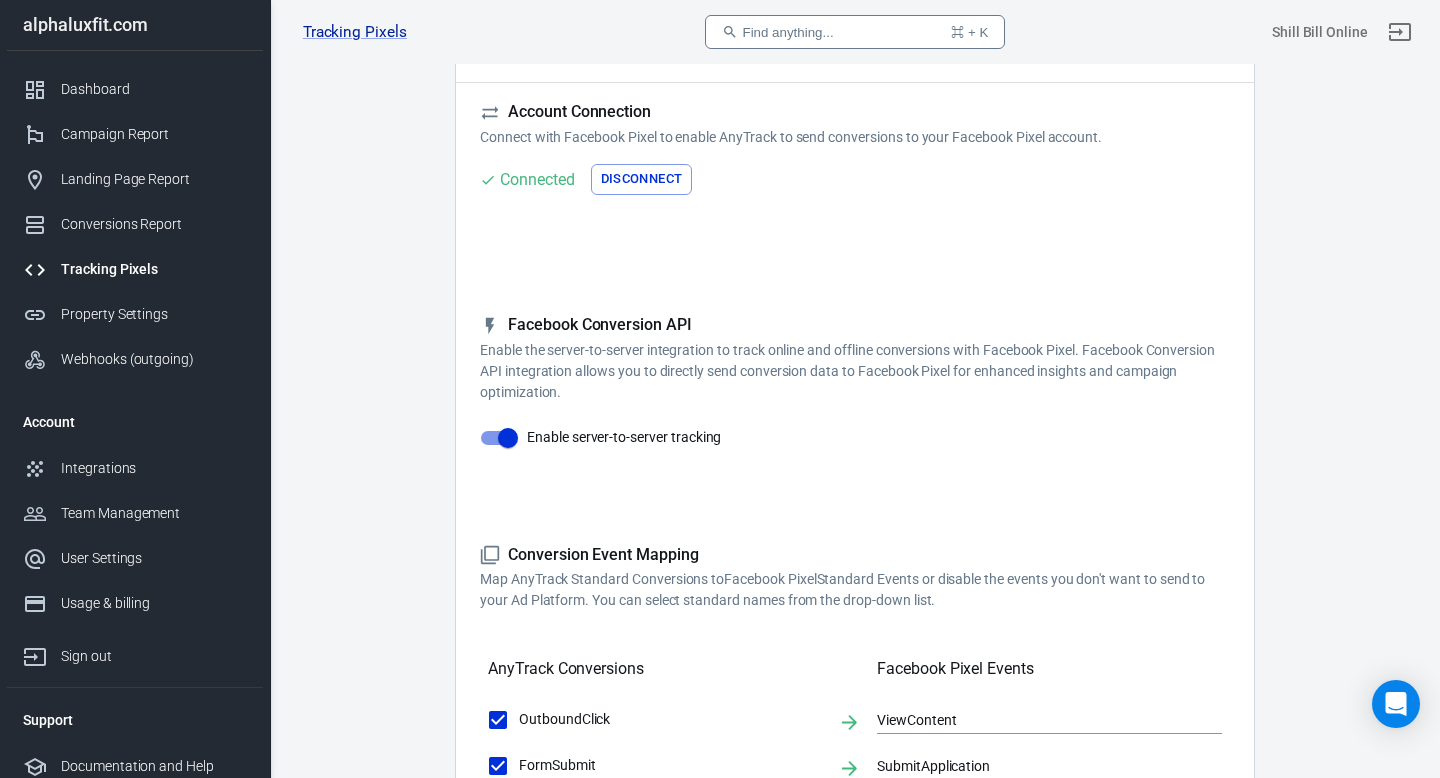 click on "Tracking Pixels" at bounding box center [154, 269] 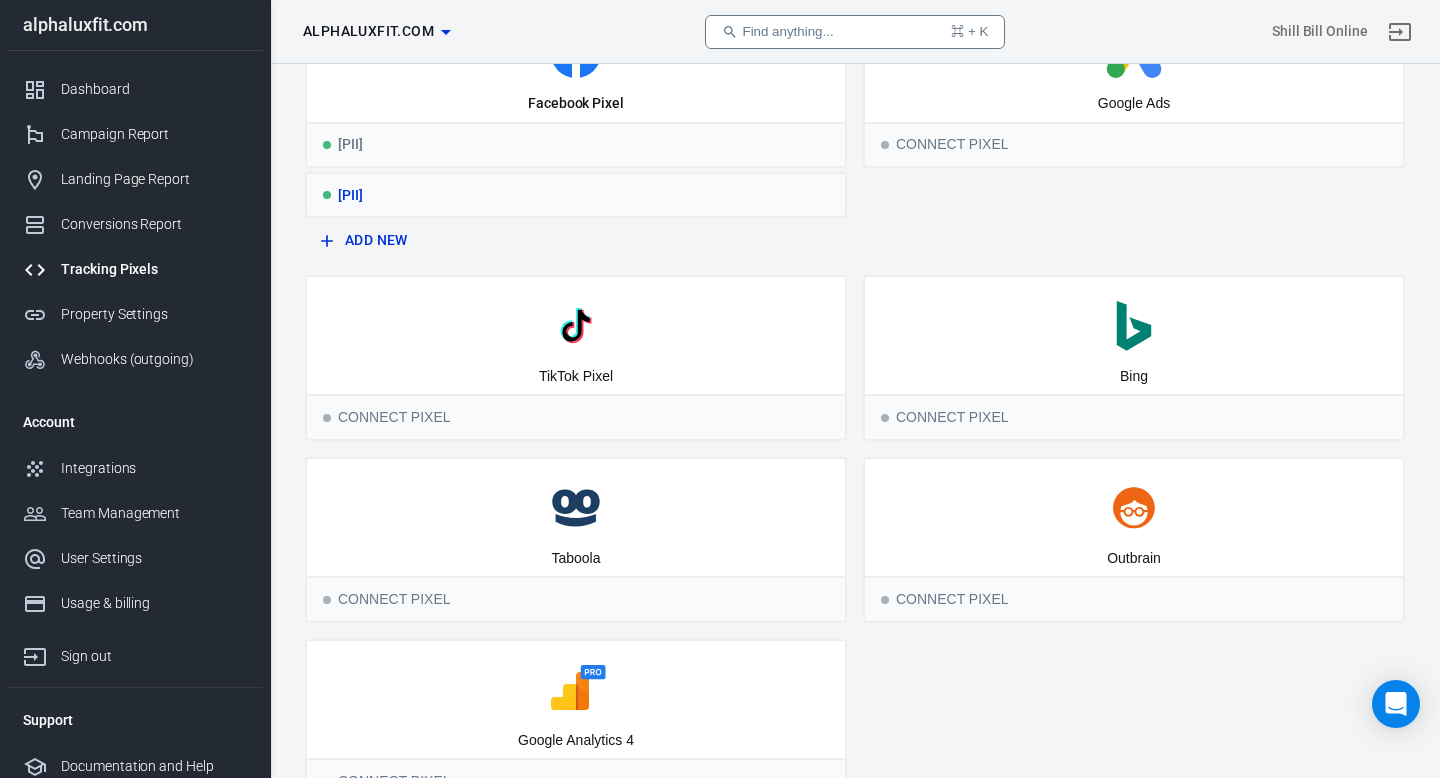 click on "[PII]" at bounding box center (576, 195) 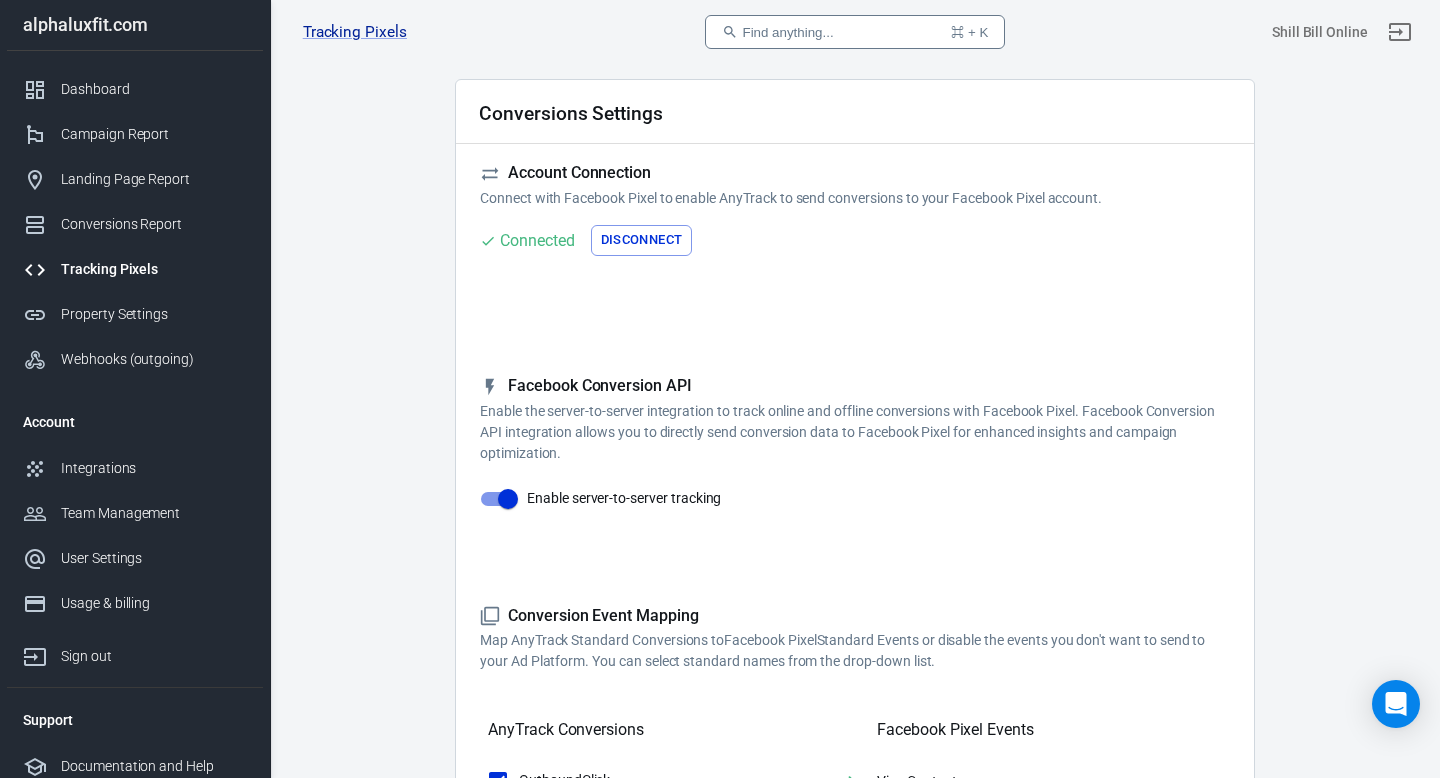 scroll, scrollTop: 0, scrollLeft: 0, axis: both 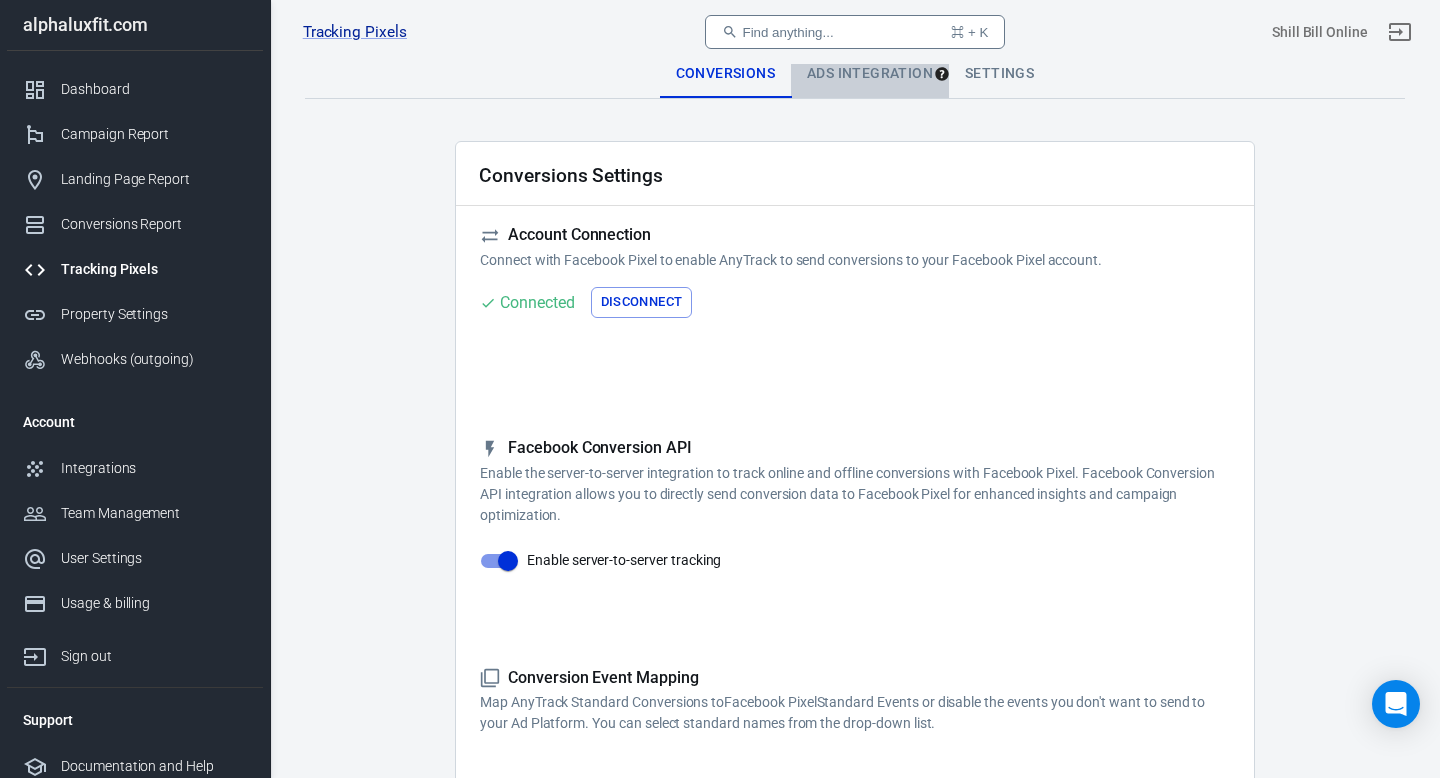click on "Ads Integration" at bounding box center (870, 74) 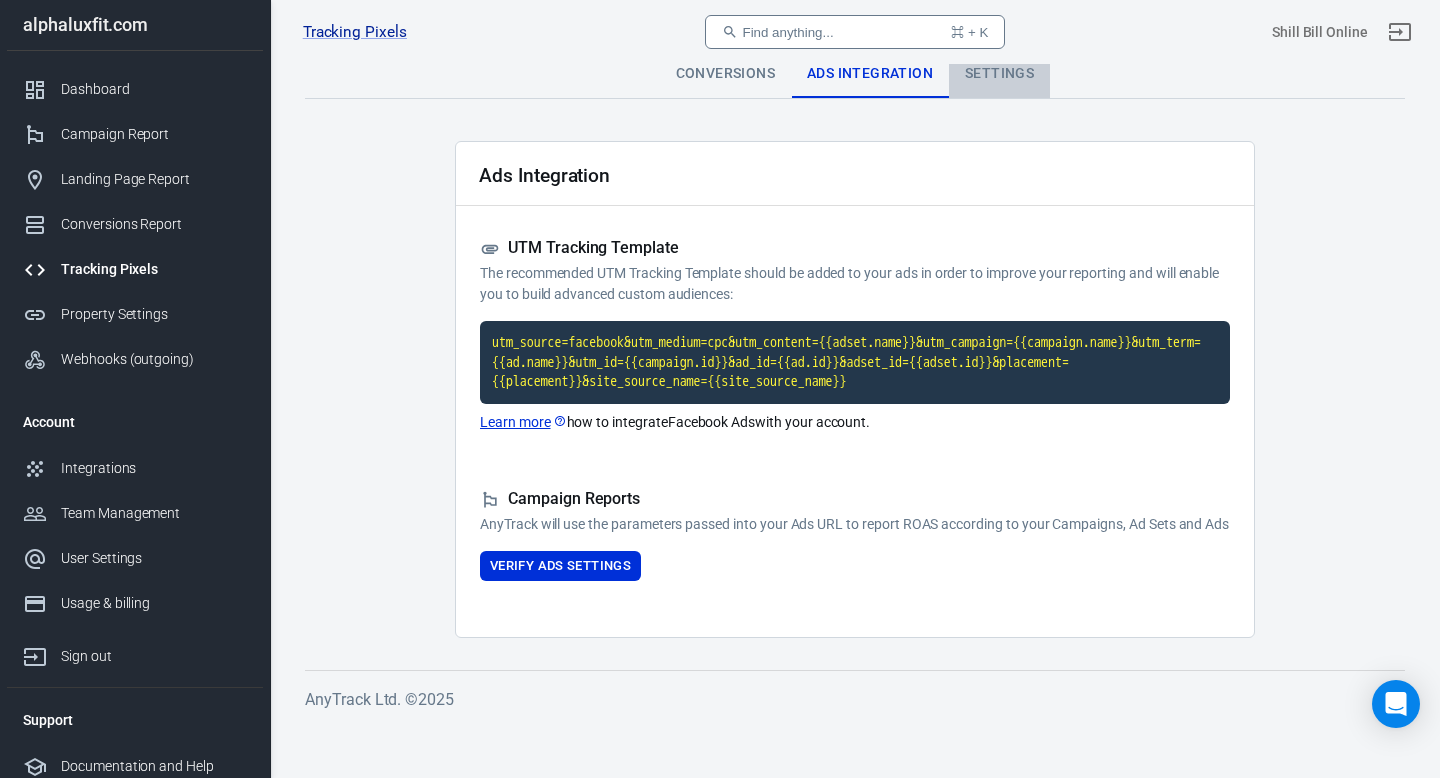 click on "Settings" at bounding box center [999, 74] 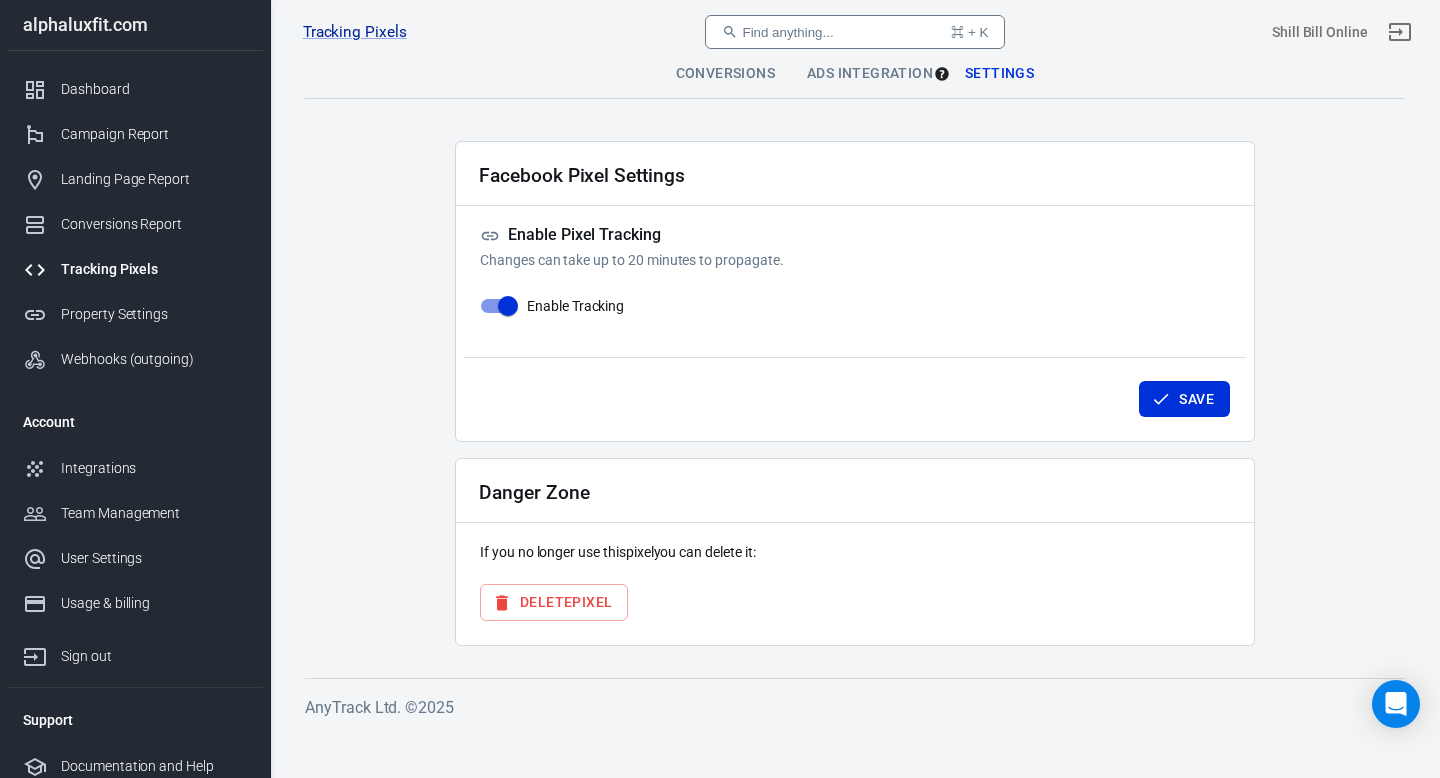 click on "Ads Integration" at bounding box center (870, 74) 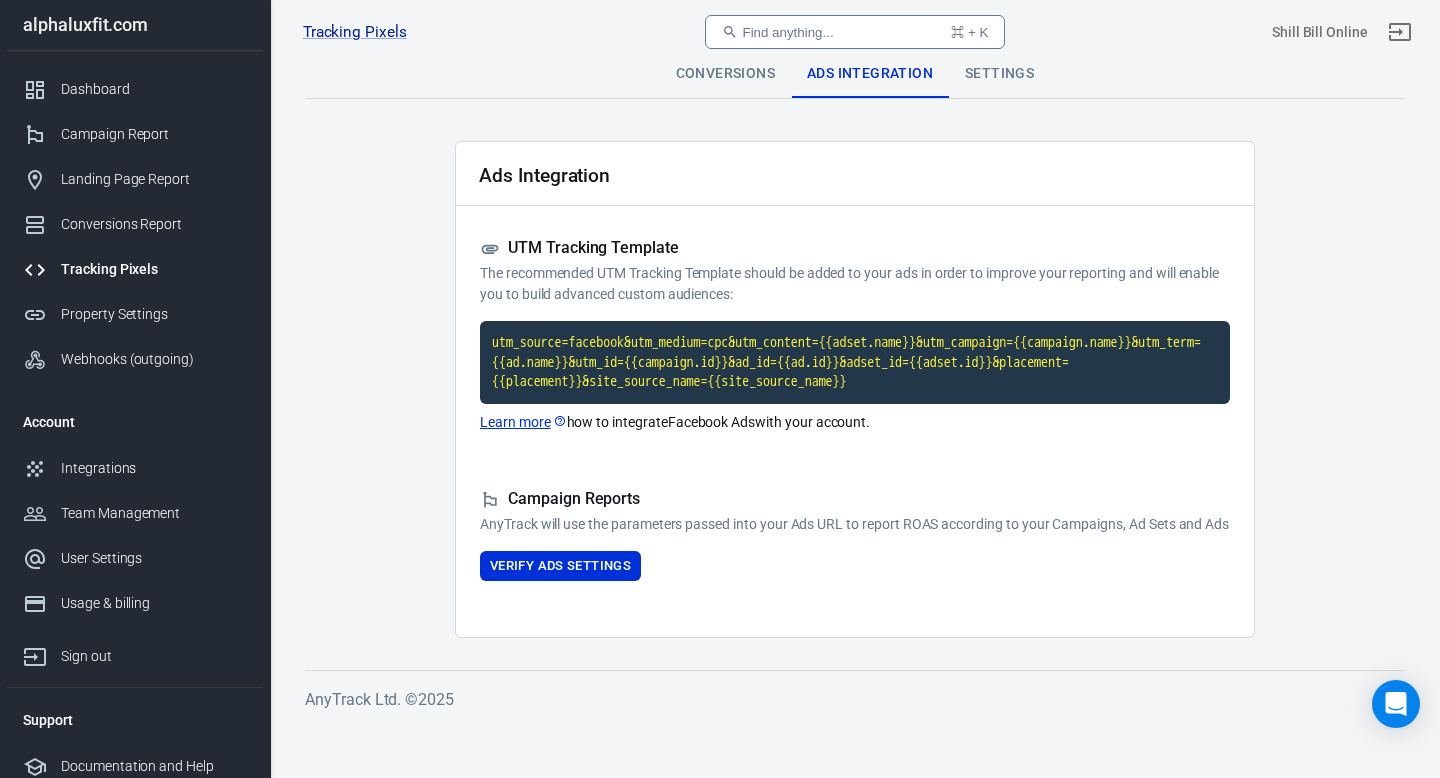 click on "Conversions" at bounding box center [725, 74] 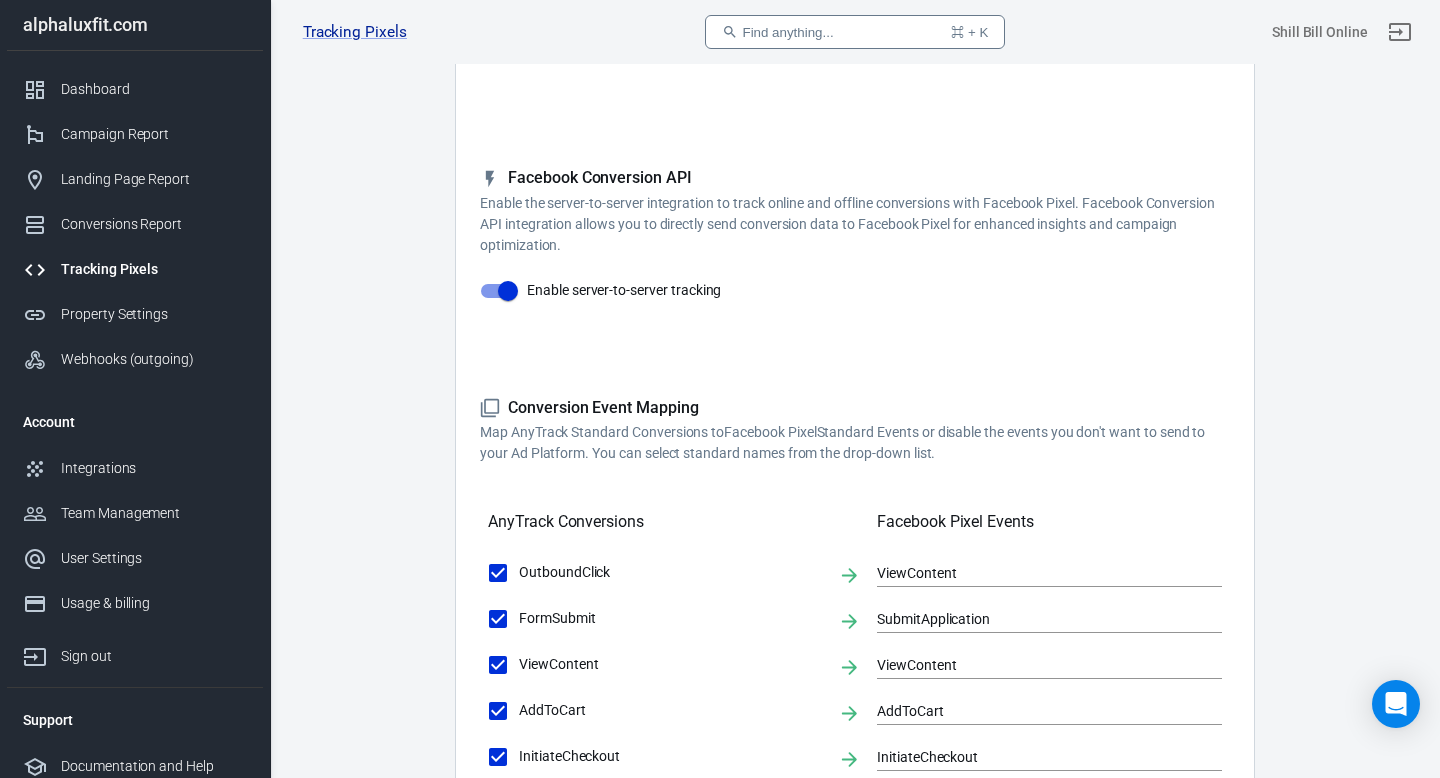 scroll, scrollTop: 0, scrollLeft: 0, axis: both 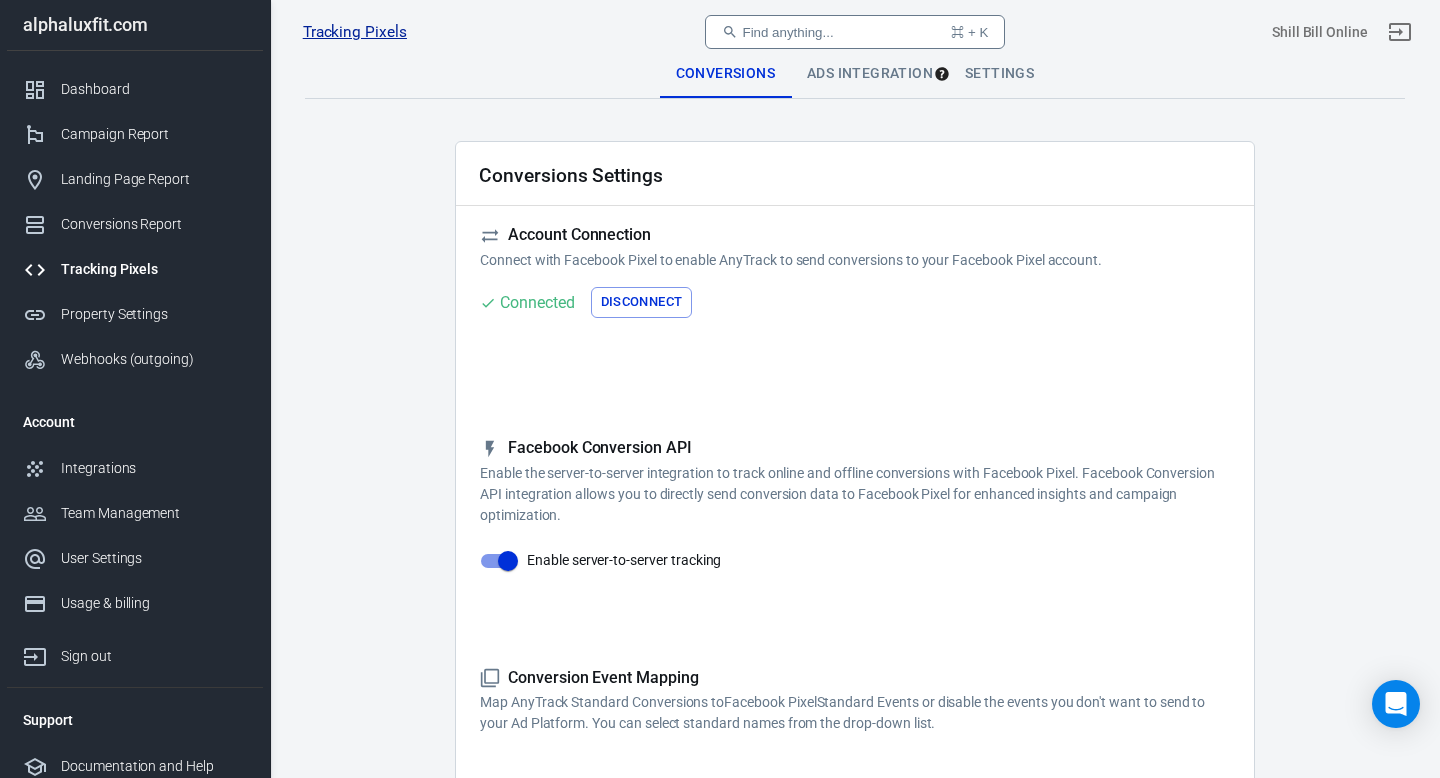 click on "Tracking Pixels" at bounding box center (355, 32) 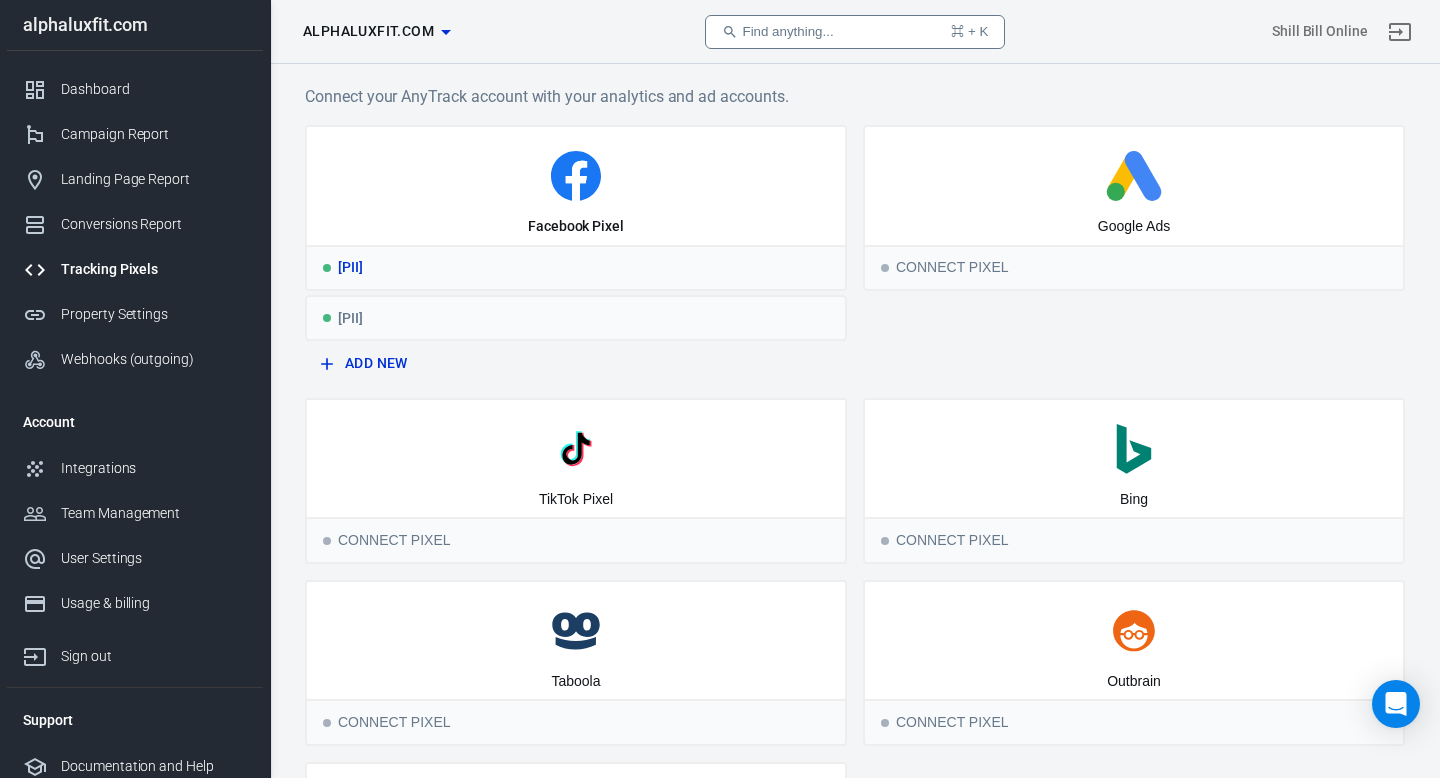 click at bounding box center [576, 176] 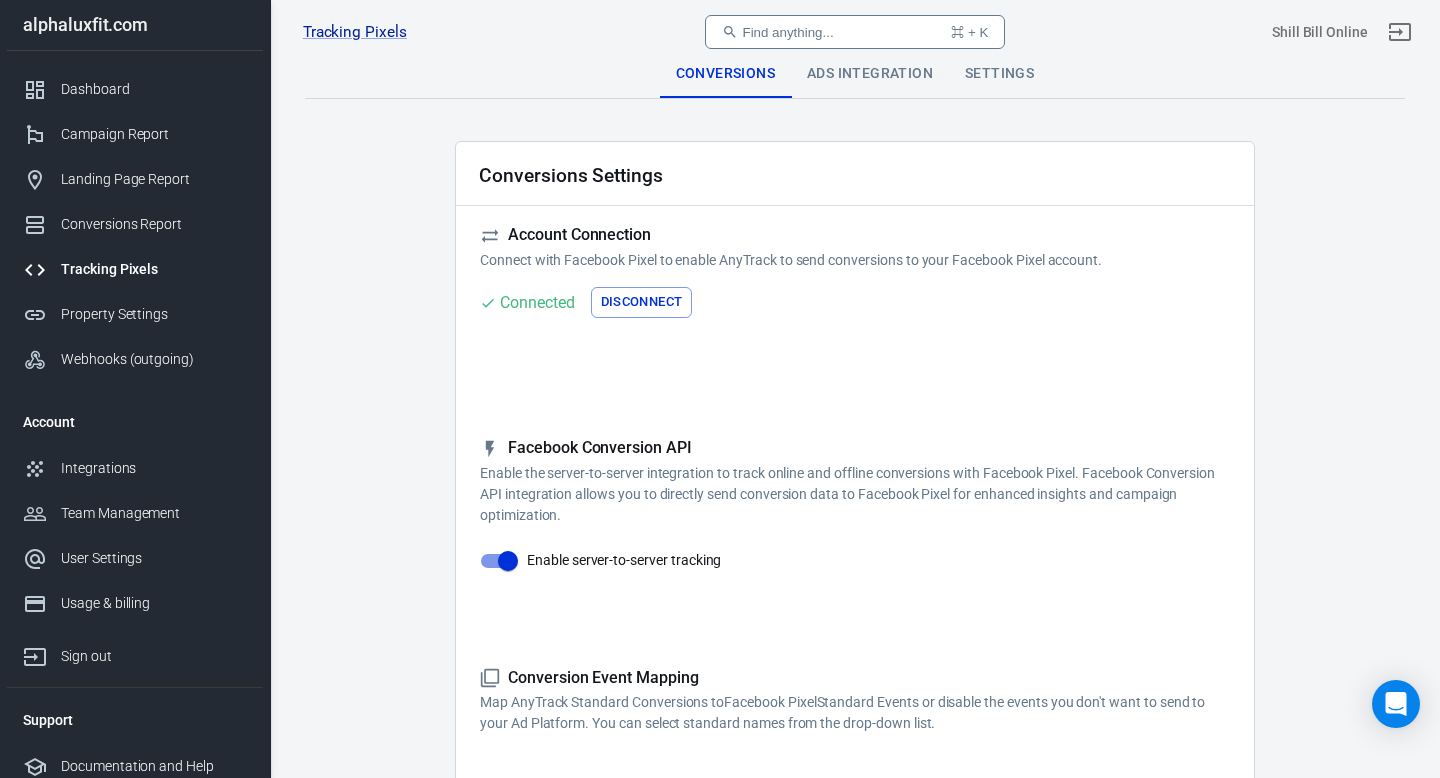 click on "Conversions" at bounding box center [725, 74] 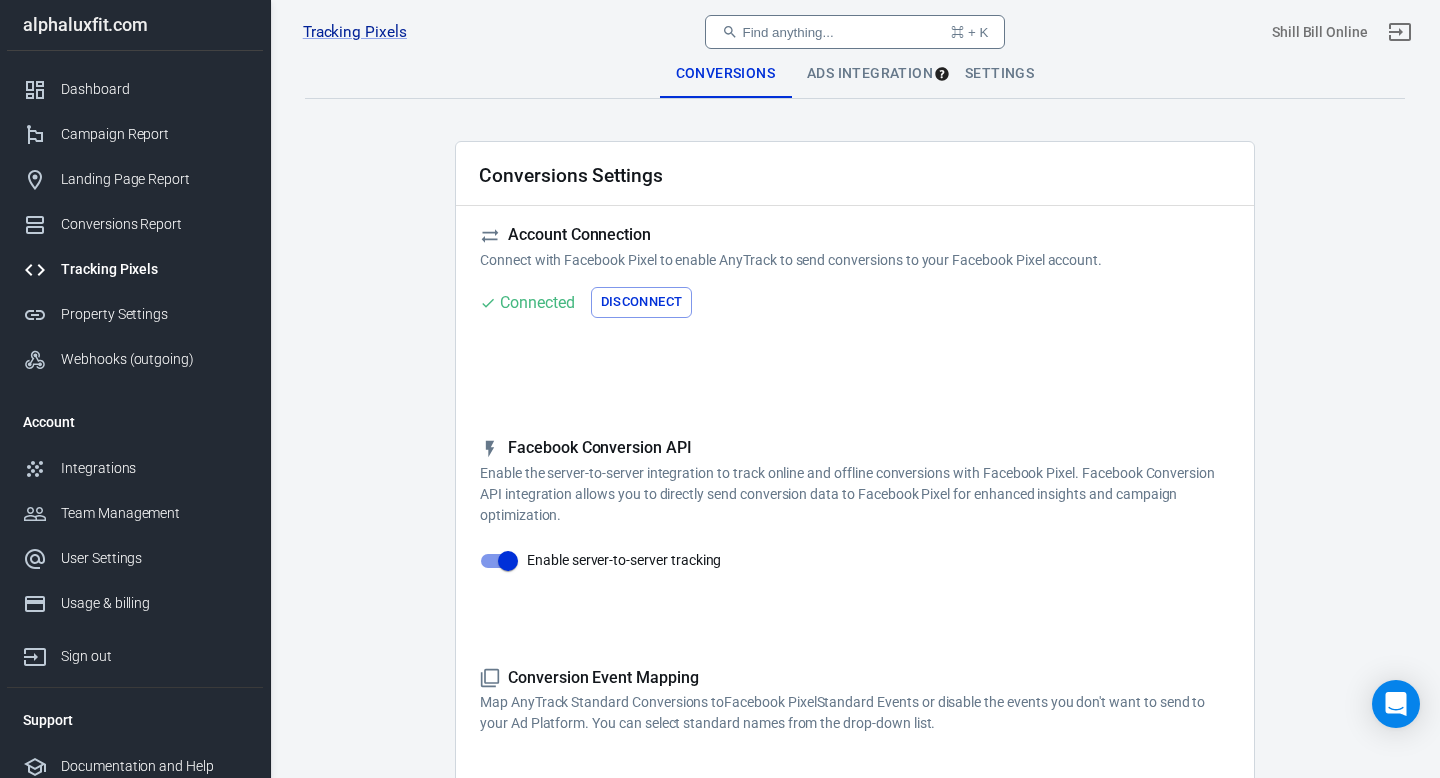 click on "Conversions" at bounding box center [725, 74] 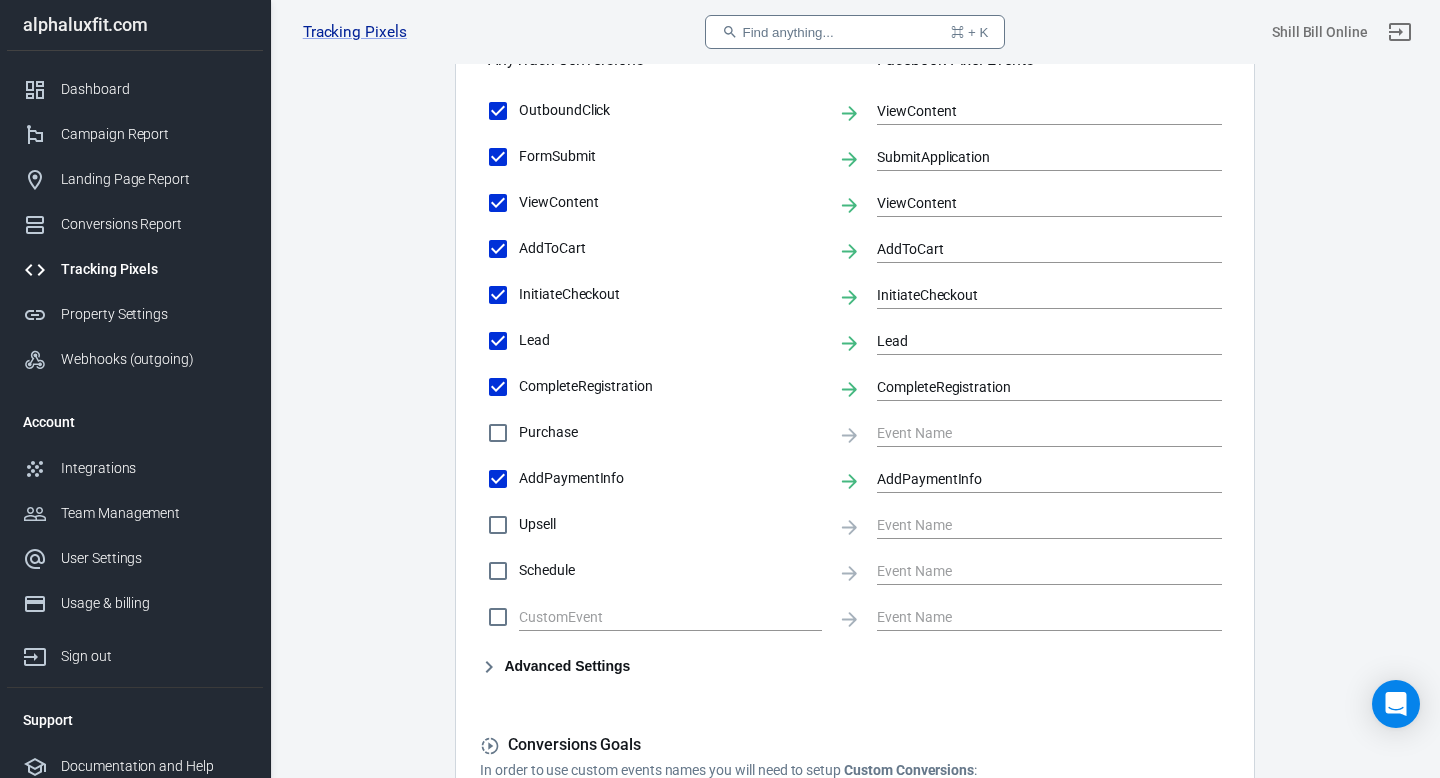 scroll, scrollTop: 0, scrollLeft: 0, axis: both 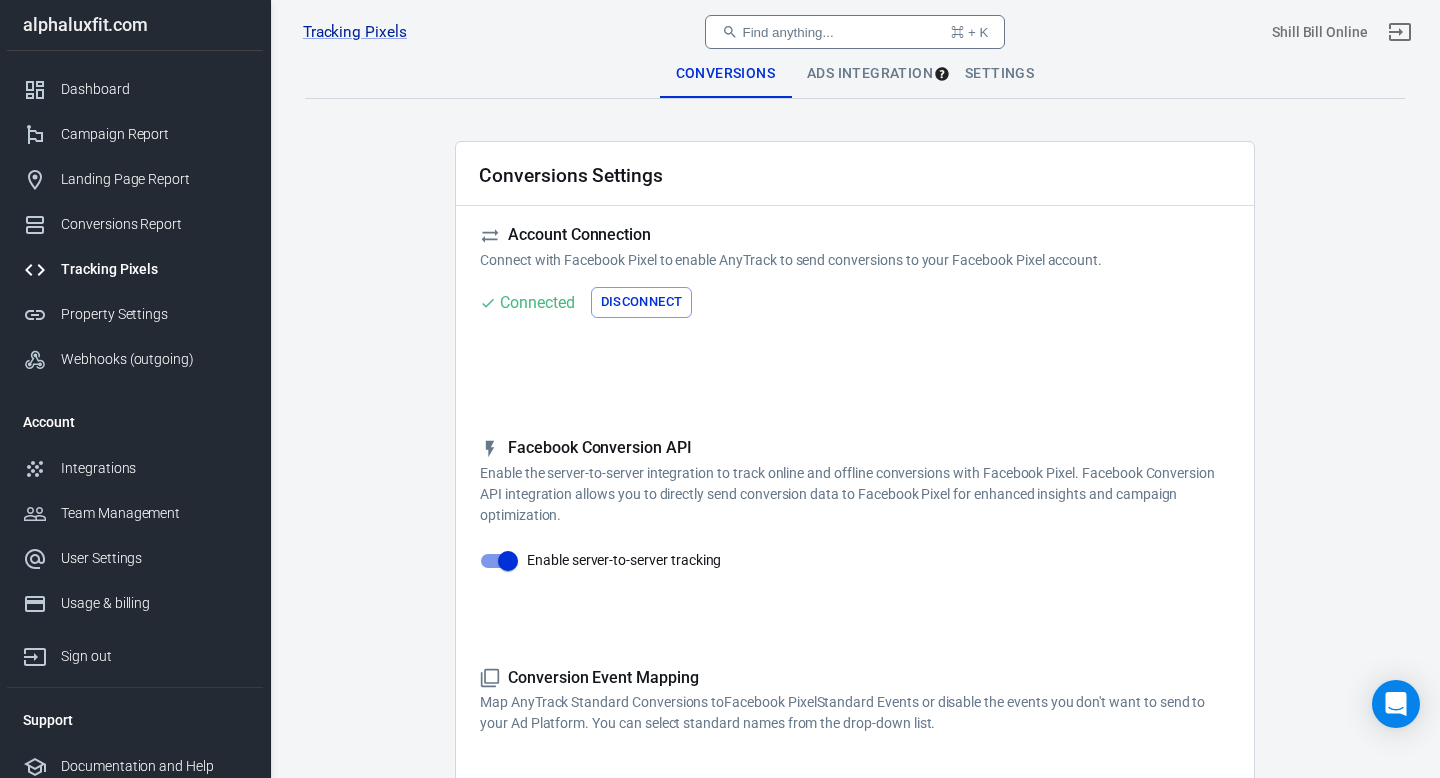 click on "Find anything... ⌘ + K" at bounding box center [855, 32] 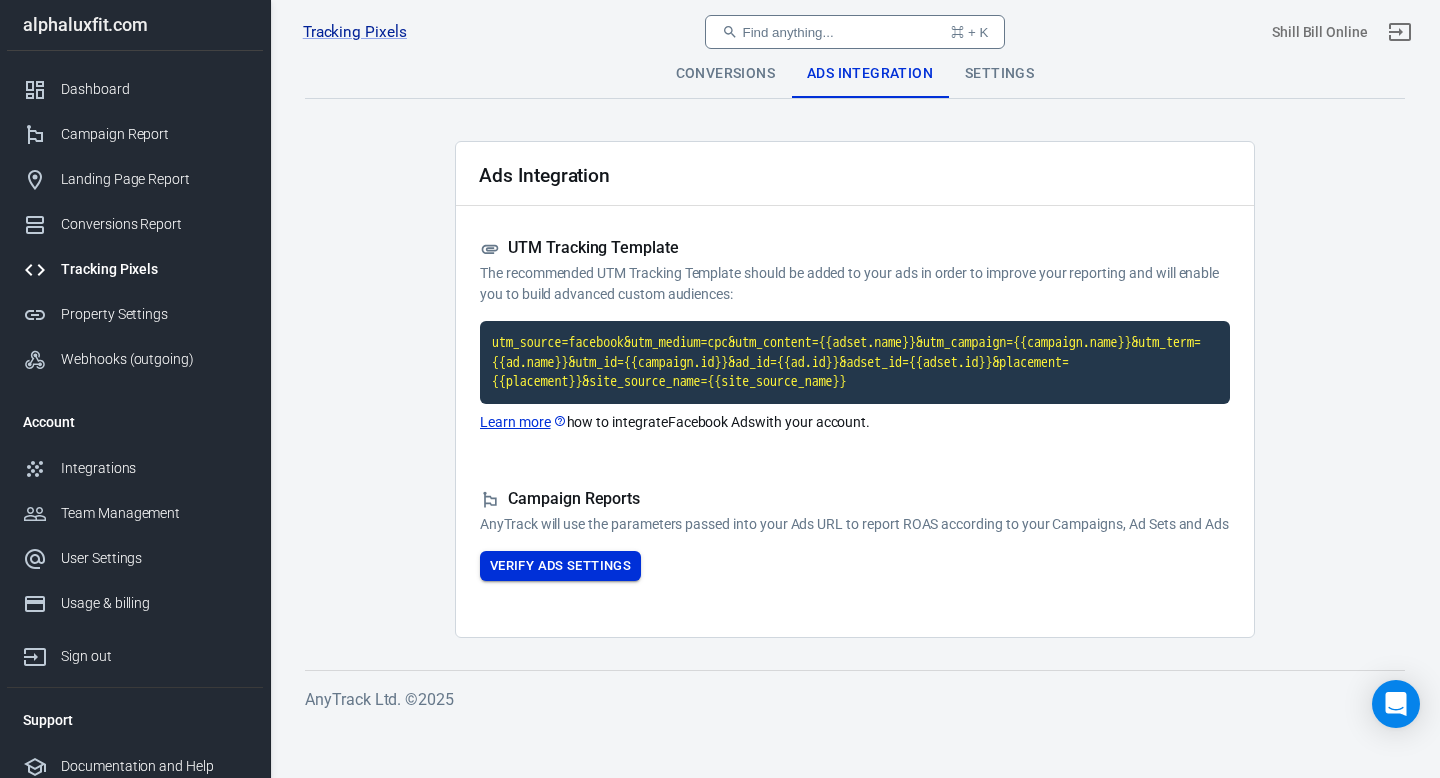 click on "Verify Ads Settings" at bounding box center [560, 566] 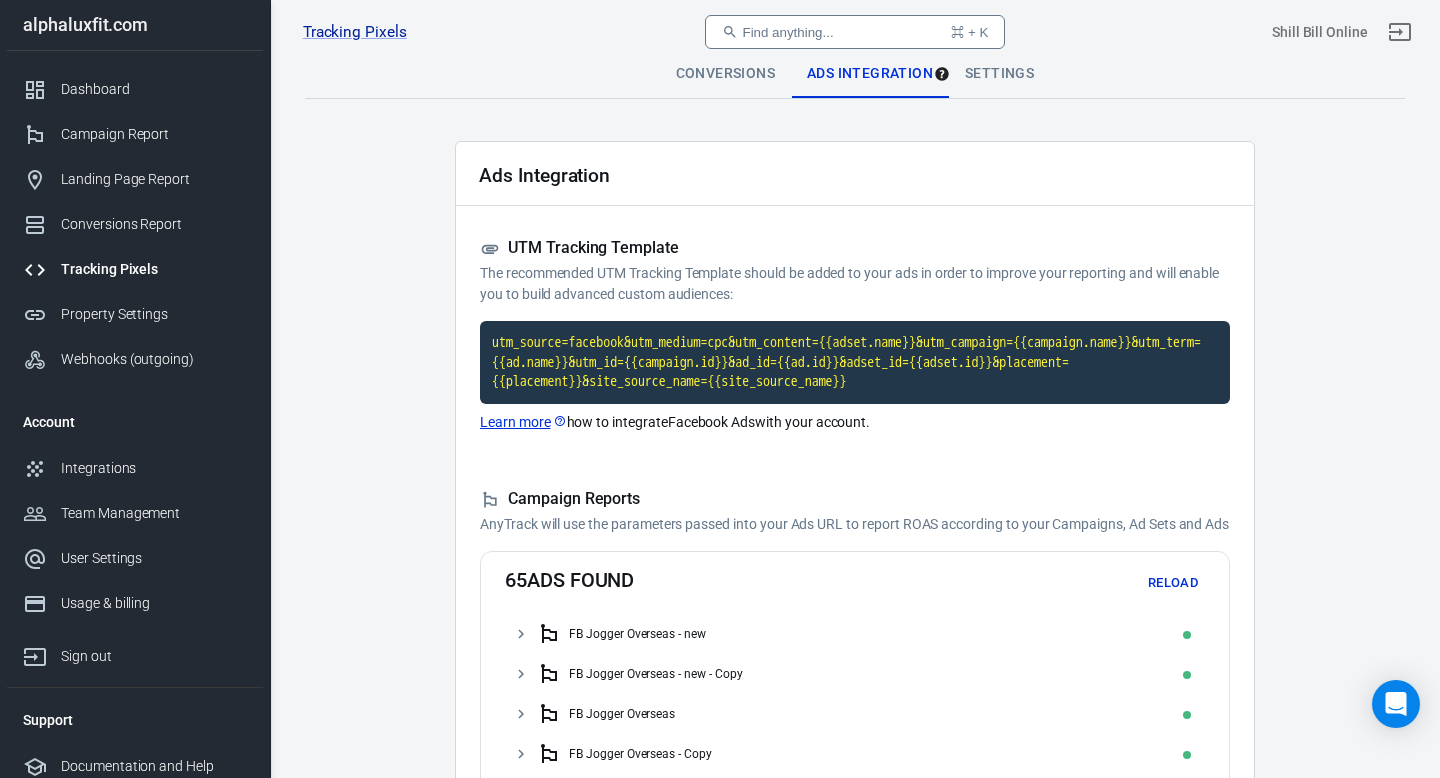 click on "Tracking Pixels" at bounding box center [154, 269] 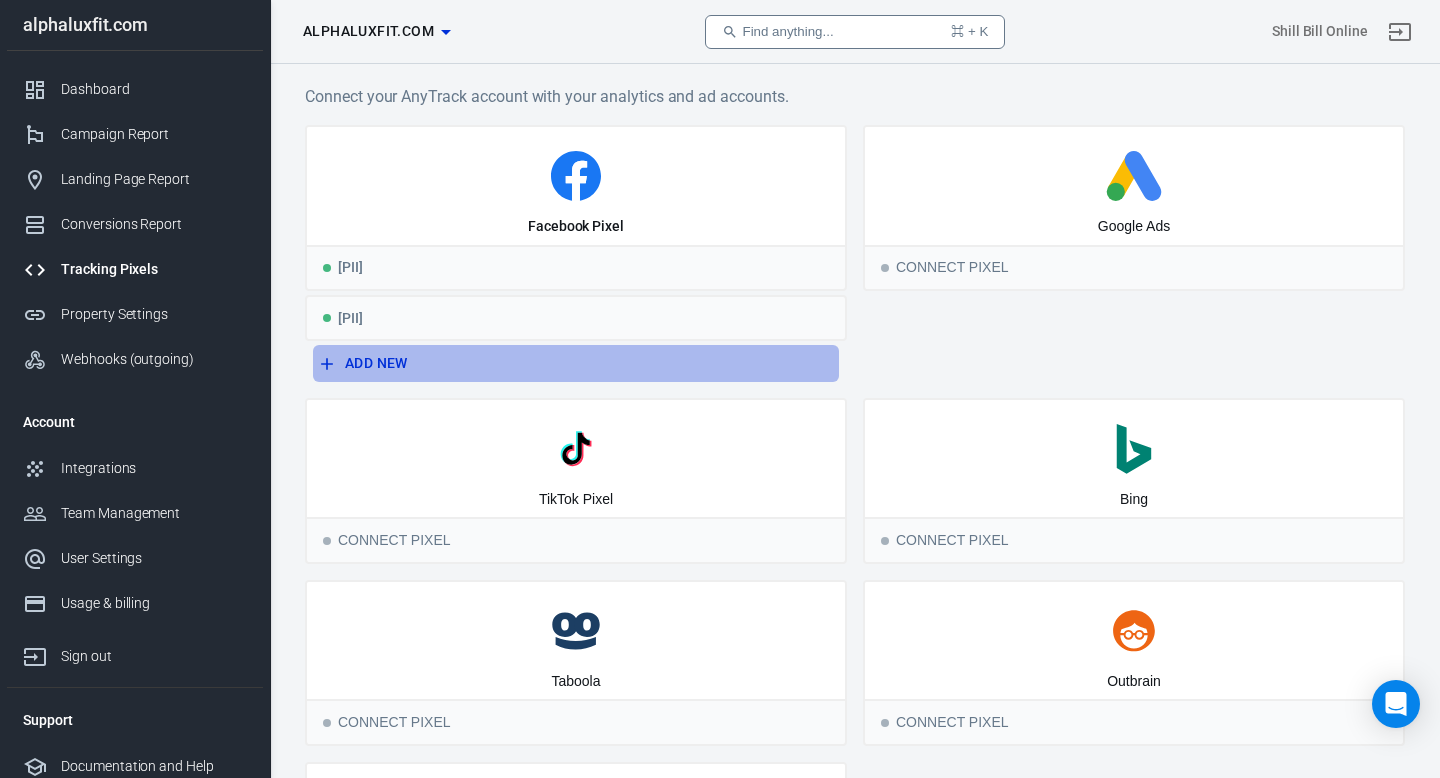 click on "Add New" at bounding box center (576, 363) 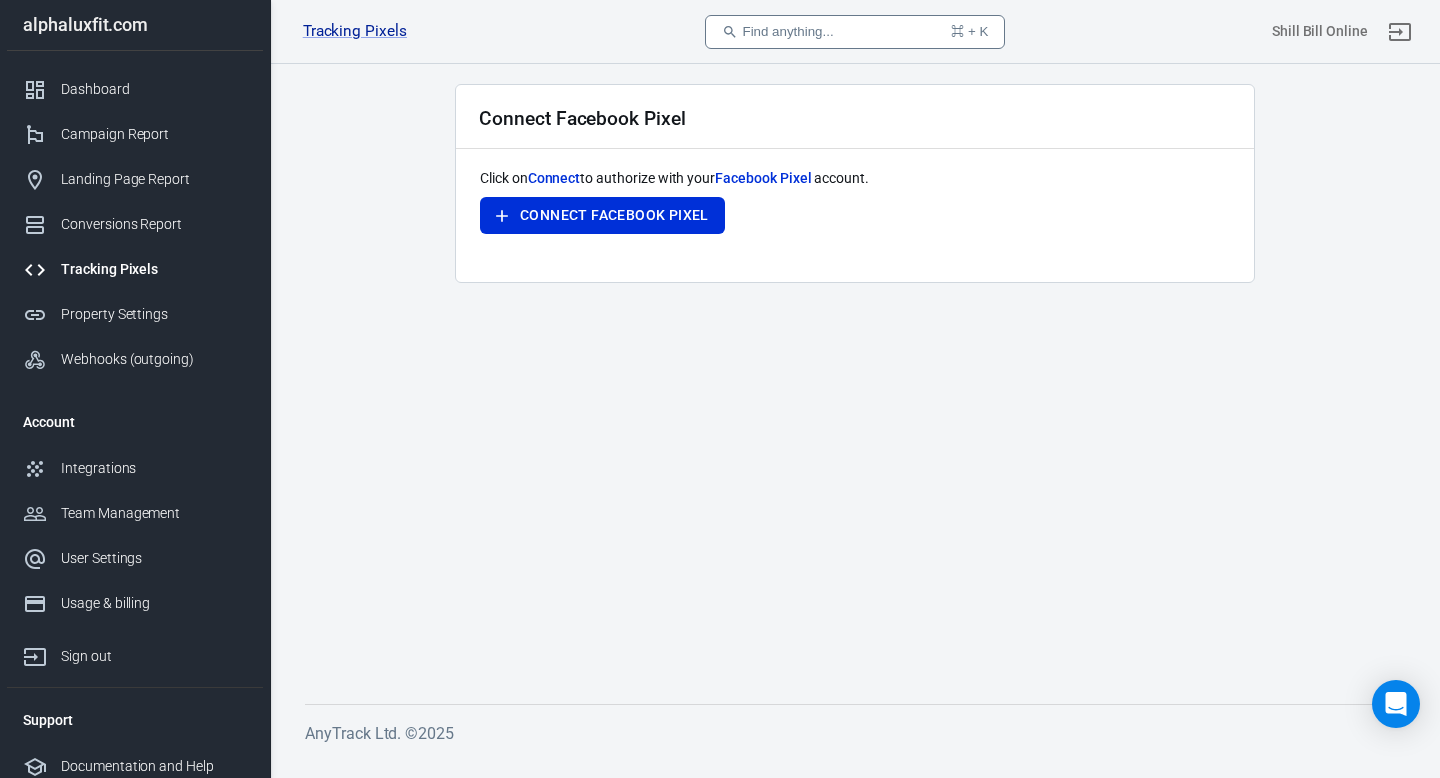click on "Connect Facebook Pixel Click on Connect to authorize with your Facebook Pixel account. Connect Facebook Pixel" at bounding box center [855, 378] 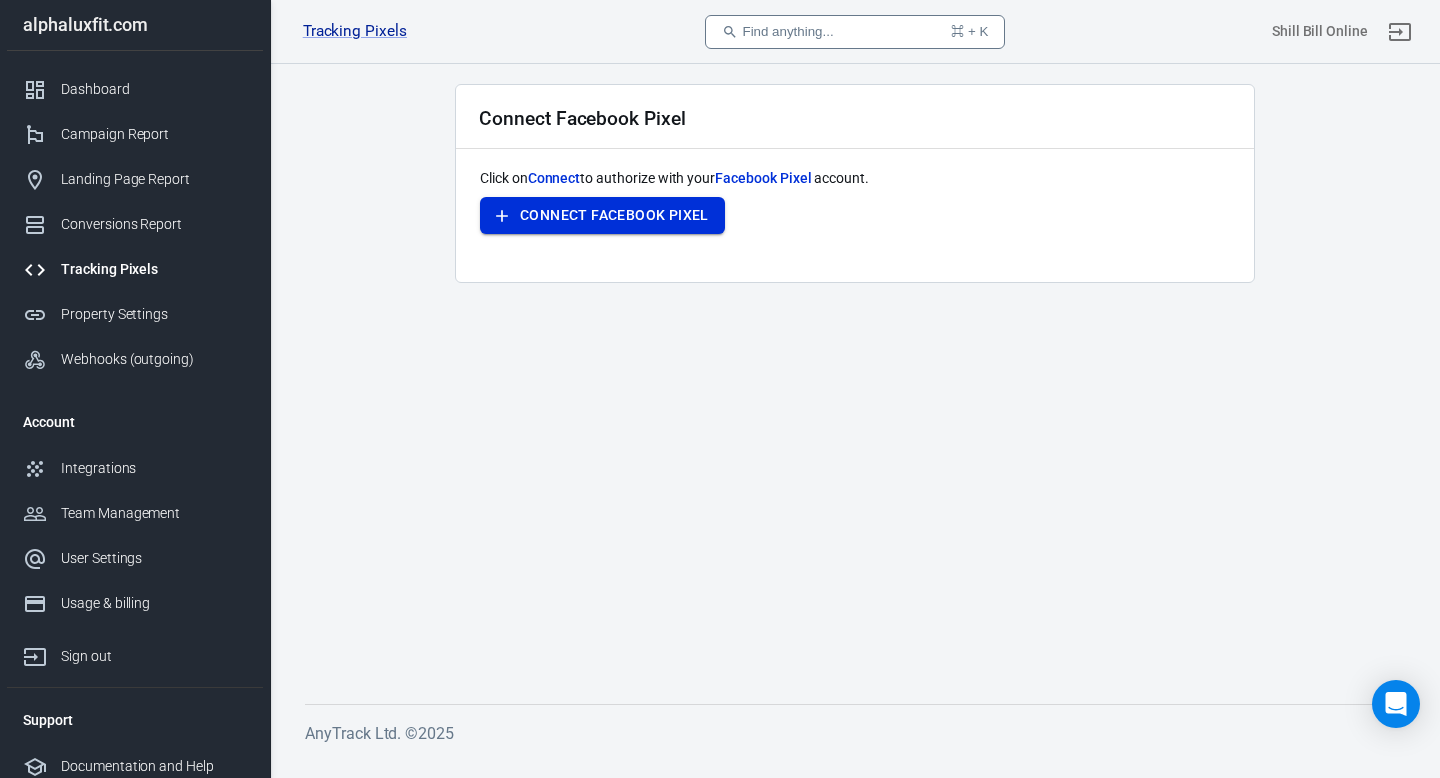 click on "Connect Facebook Pixel" at bounding box center (614, 215) 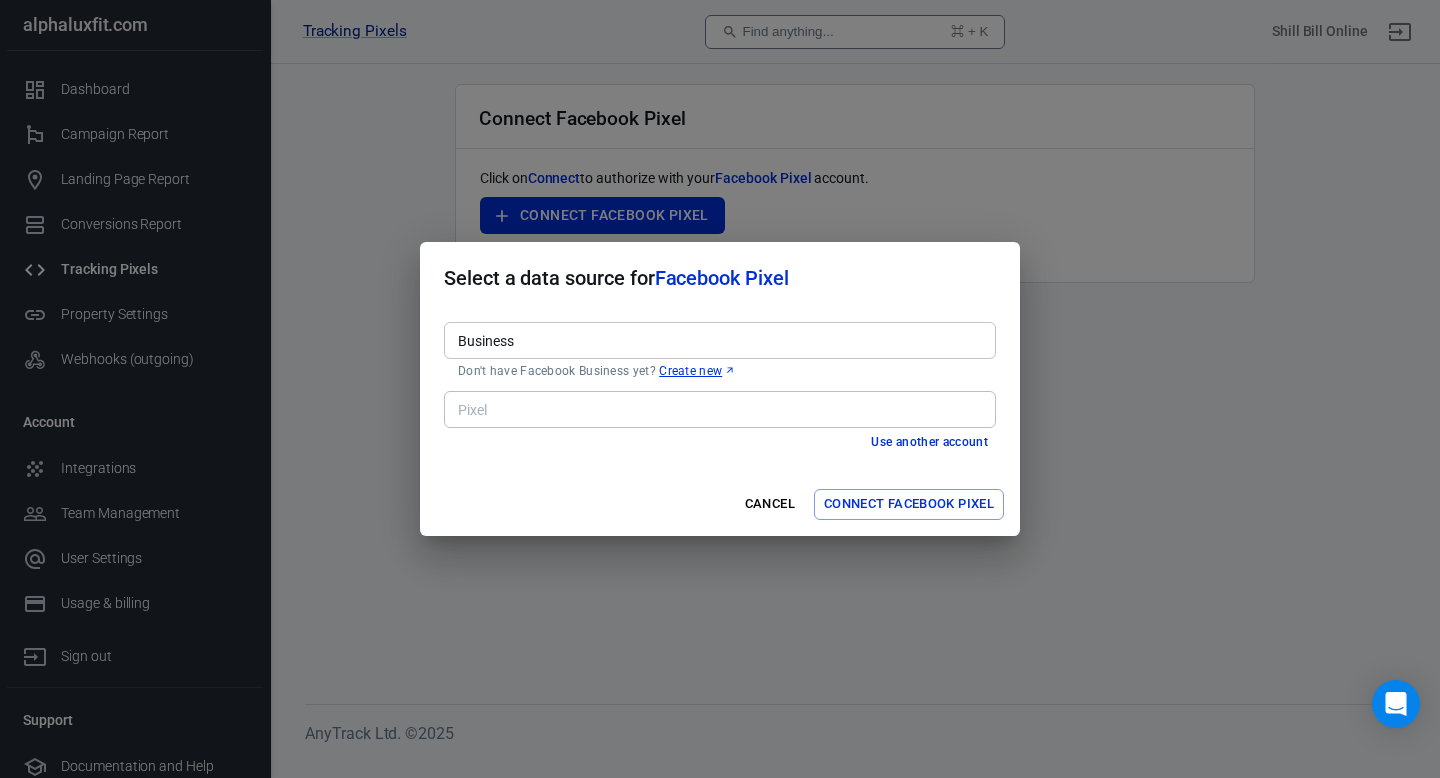 click on "Business" at bounding box center (718, 340) 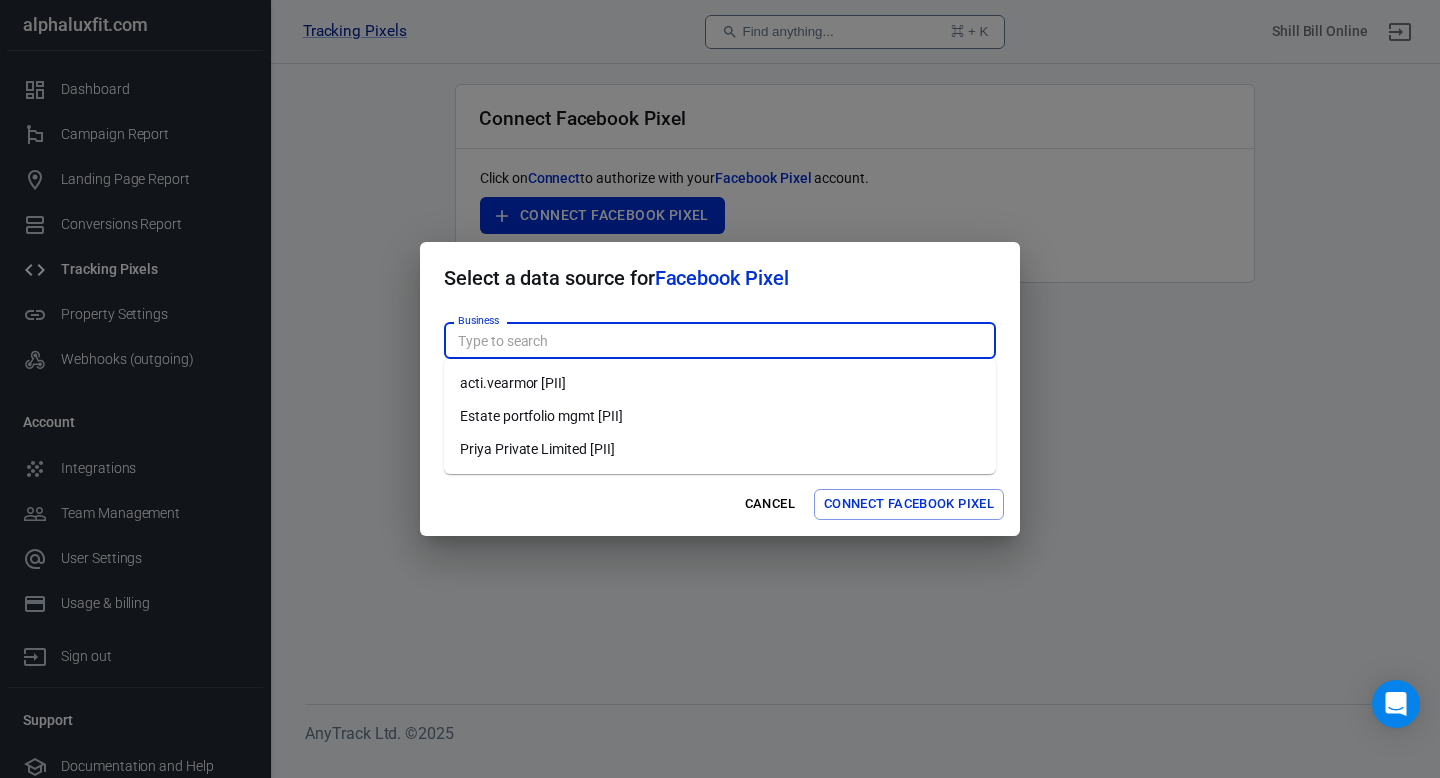 click on "Estate portfolio mgmt [PII]" at bounding box center [720, 416] 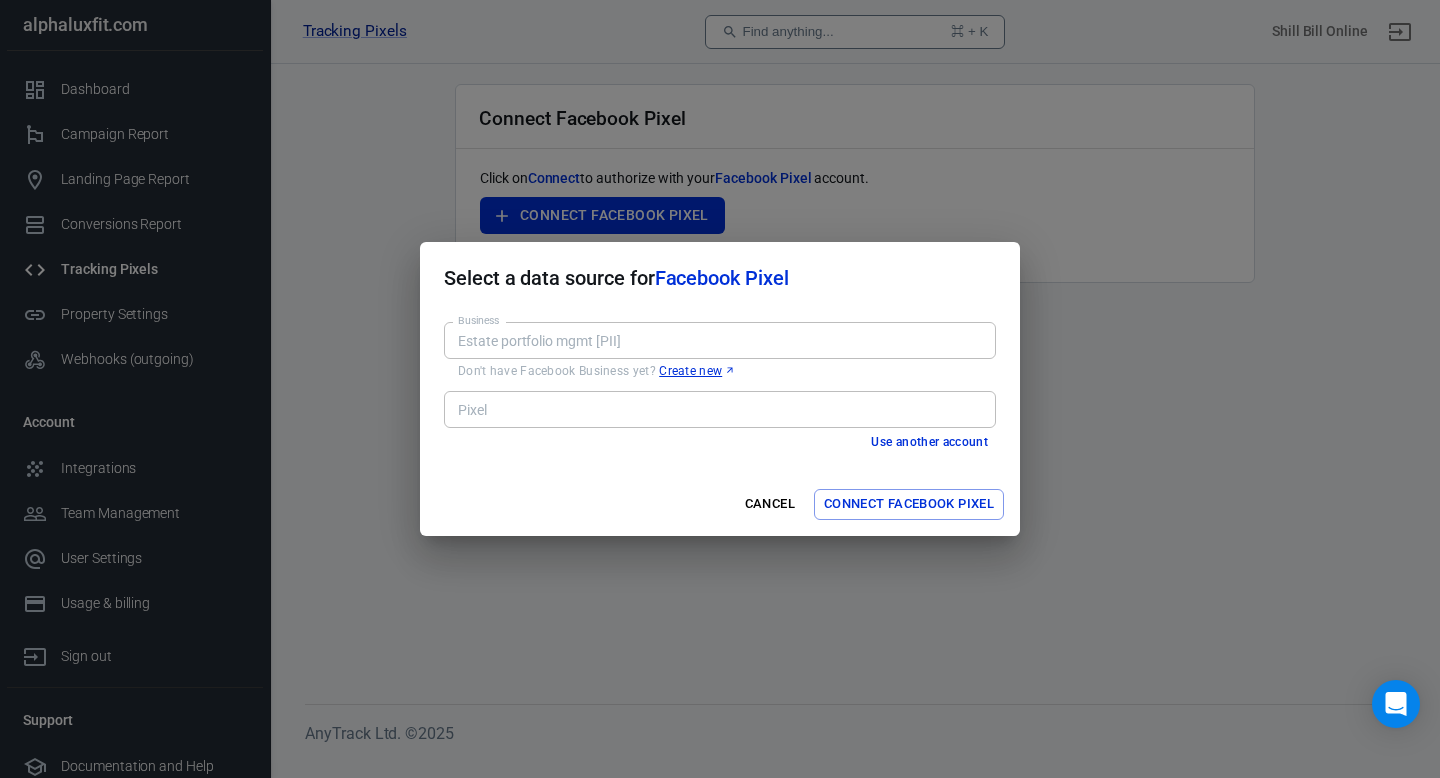 click on "Pixel" at bounding box center [718, 409] 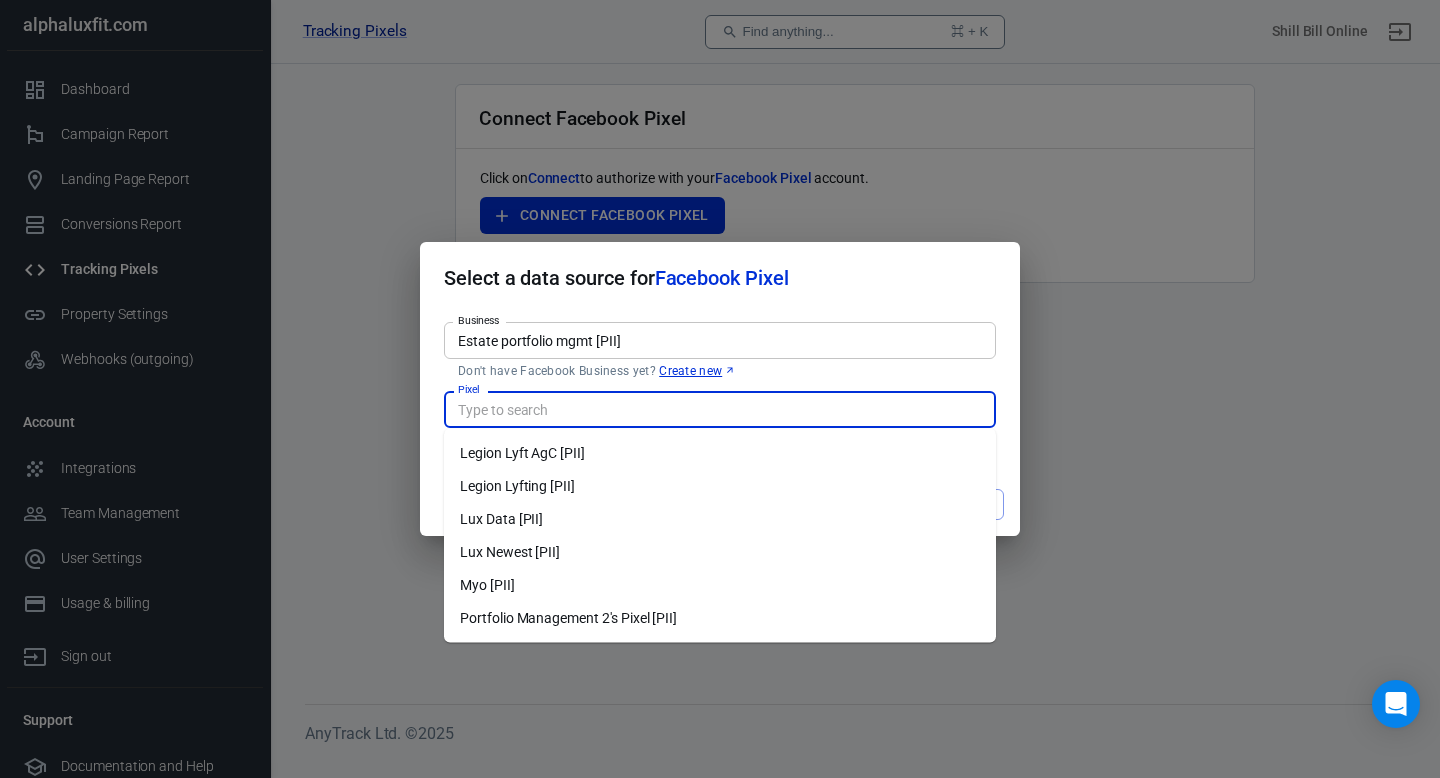 click on "Lux Newest [PII]" at bounding box center (720, 552) 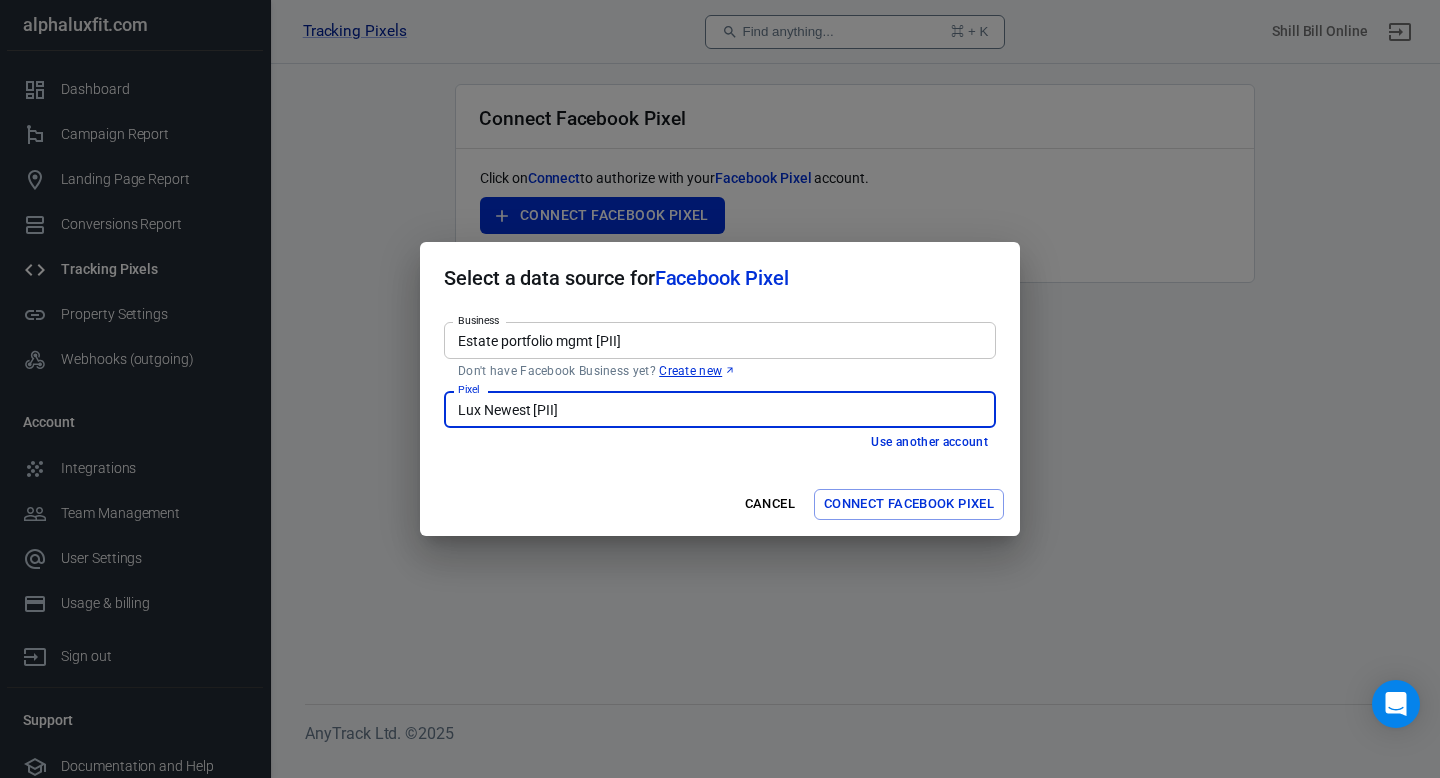 click on "Connect Facebook Pixel" at bounding box center [909, 504] 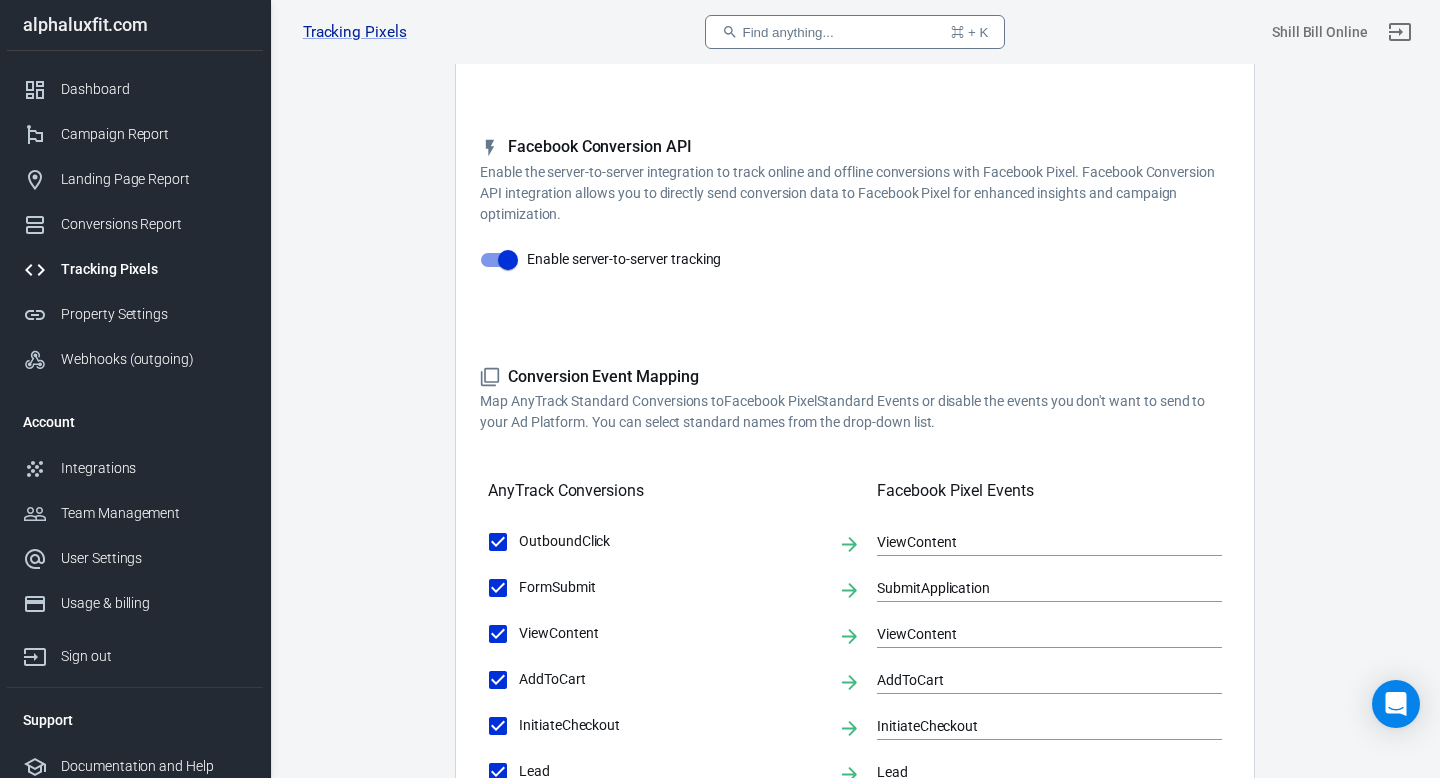 scroll, scrollTop: 481, scrollLeft: 0, axis: vertical 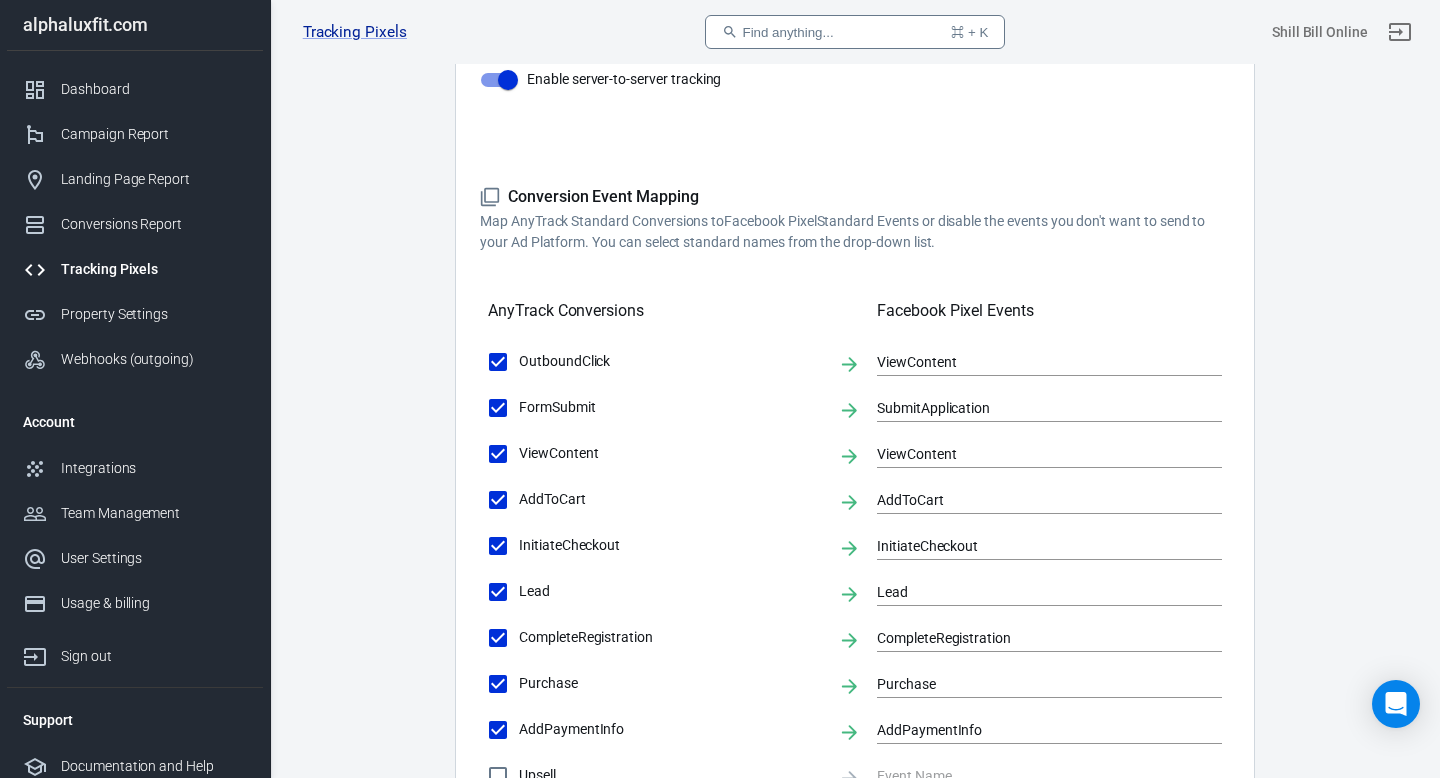 click on "Purchase" at bounding box center (670, 683) 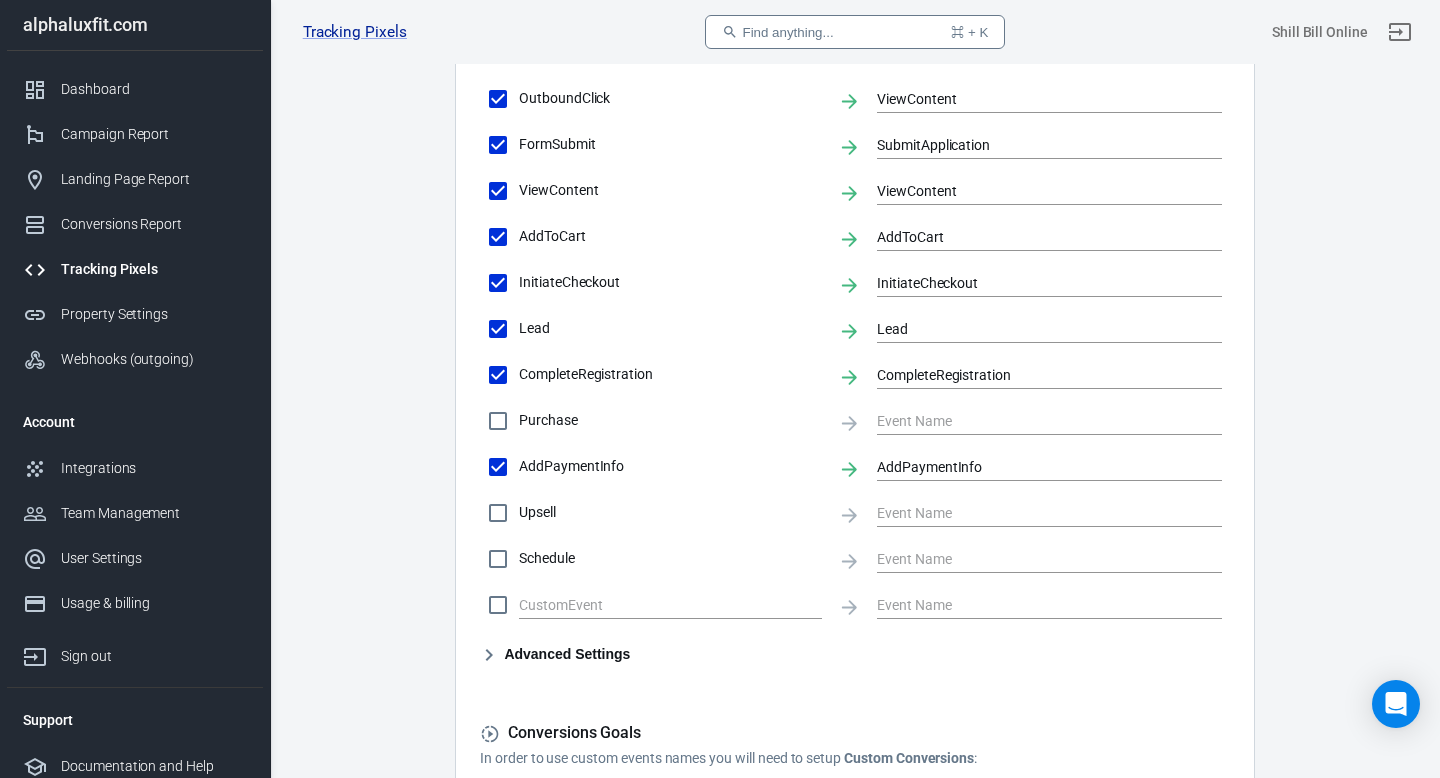 scroll, scrollTop: 986, scrollLeft: 0, axis: vertical 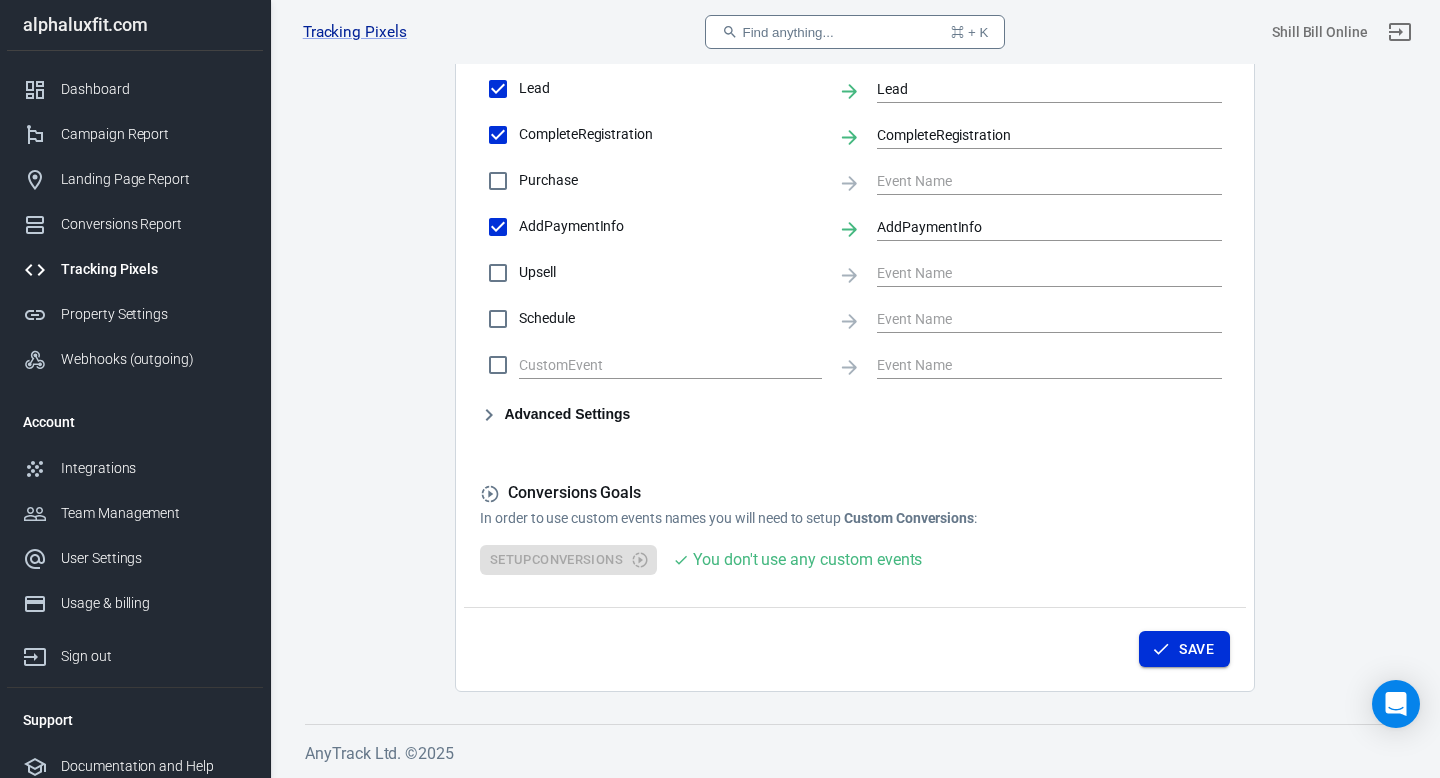 click on "Save" at bounding box center (1184, 649) 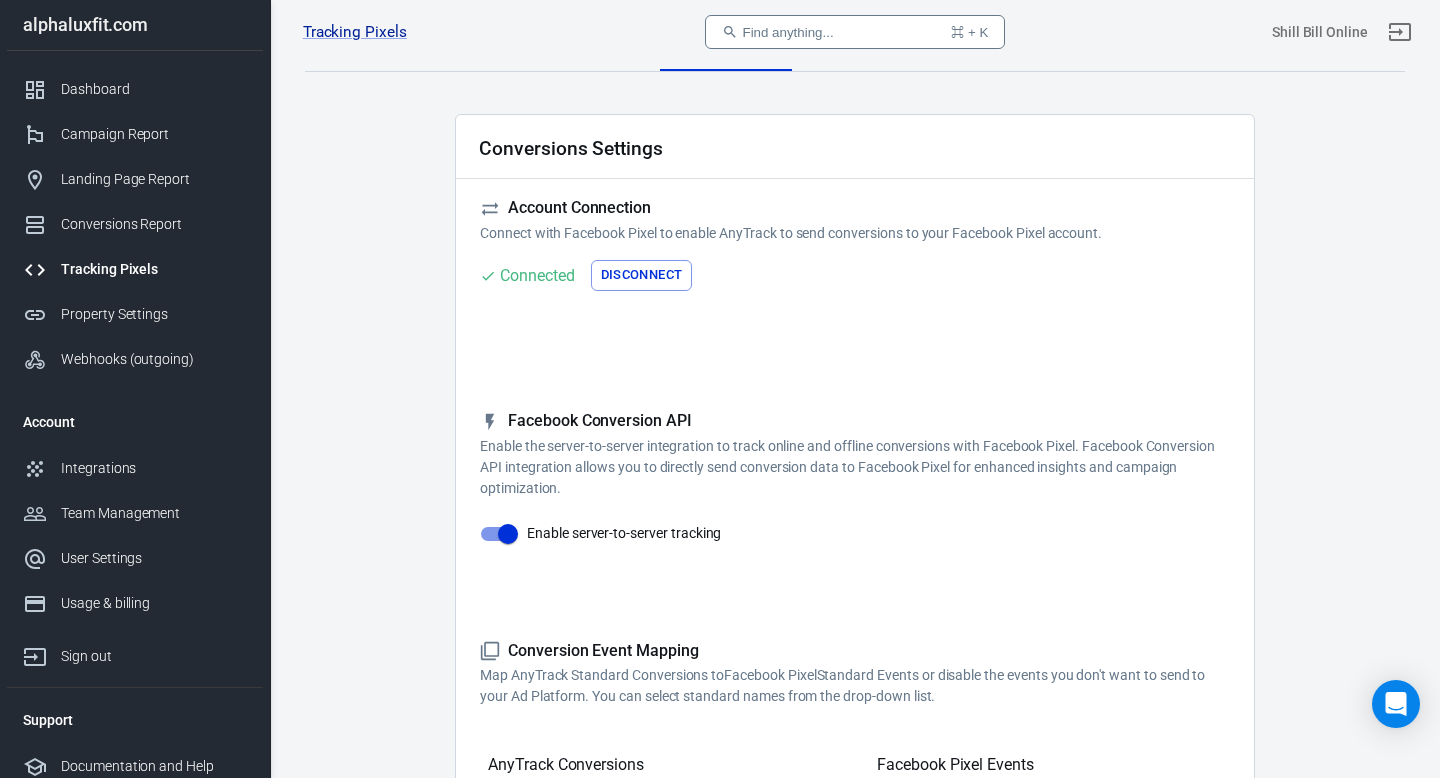 scroll, scrollTop: 0, scrollLeft: 0, axis: both 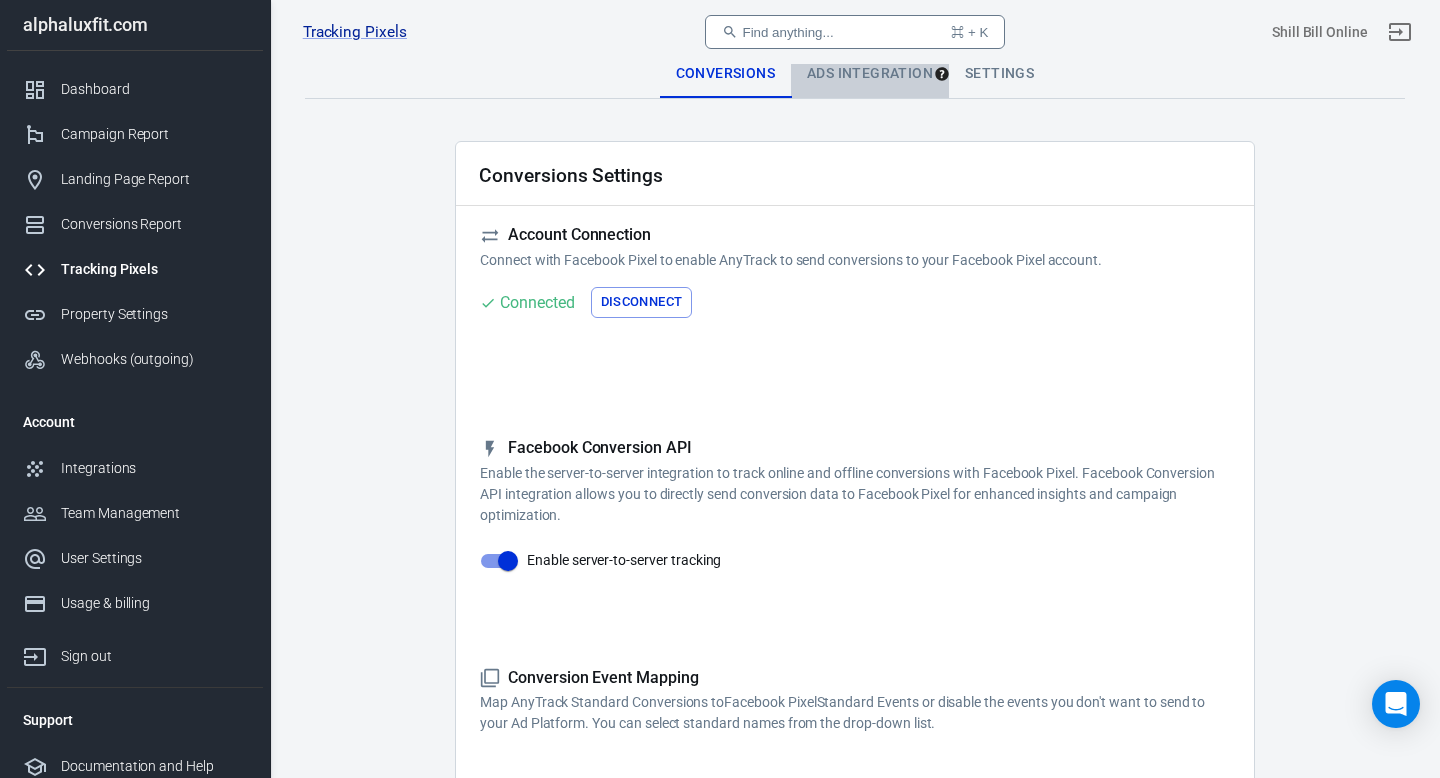 click on "Ads Integration" at bounding box center [870, 74] 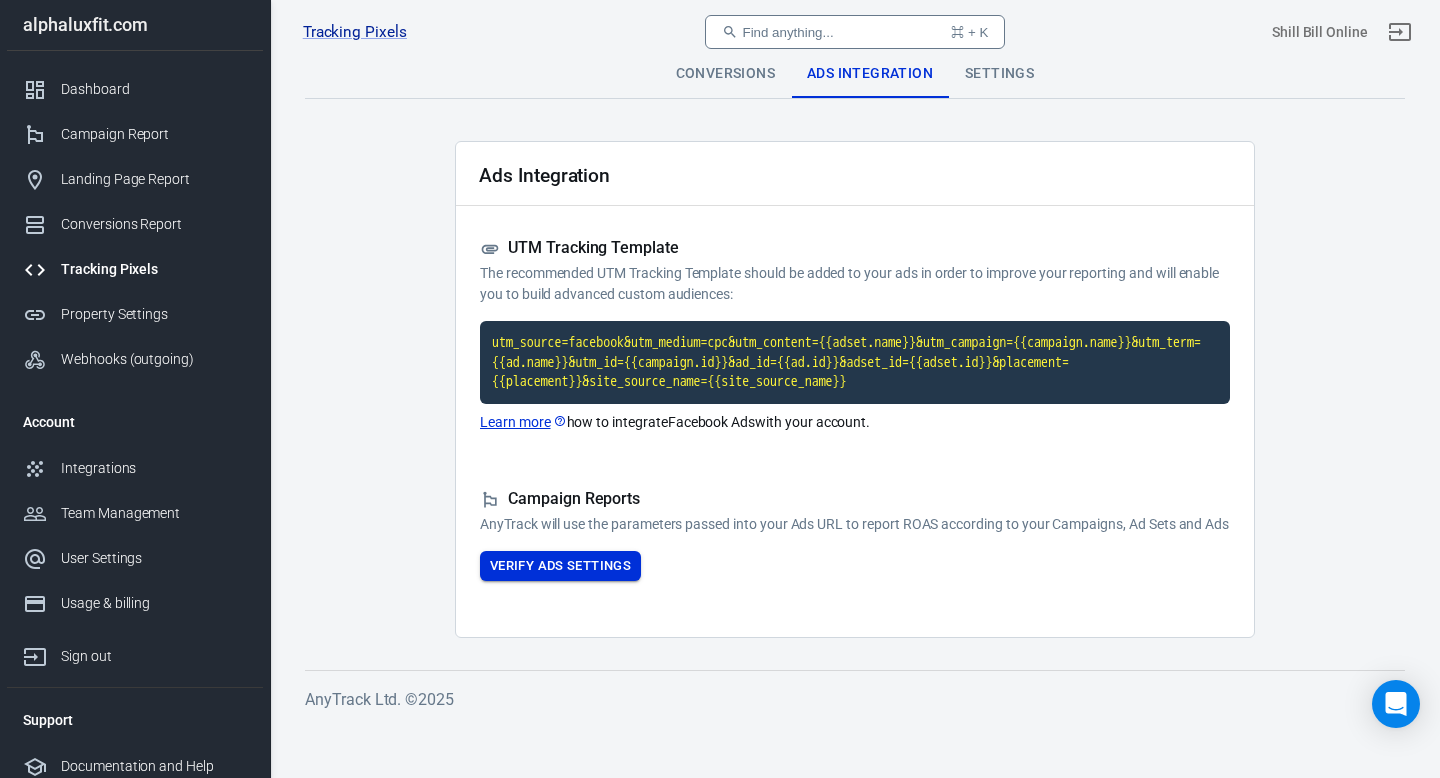 click on "Verify Ads Settings" at bounding box center (560, 566) 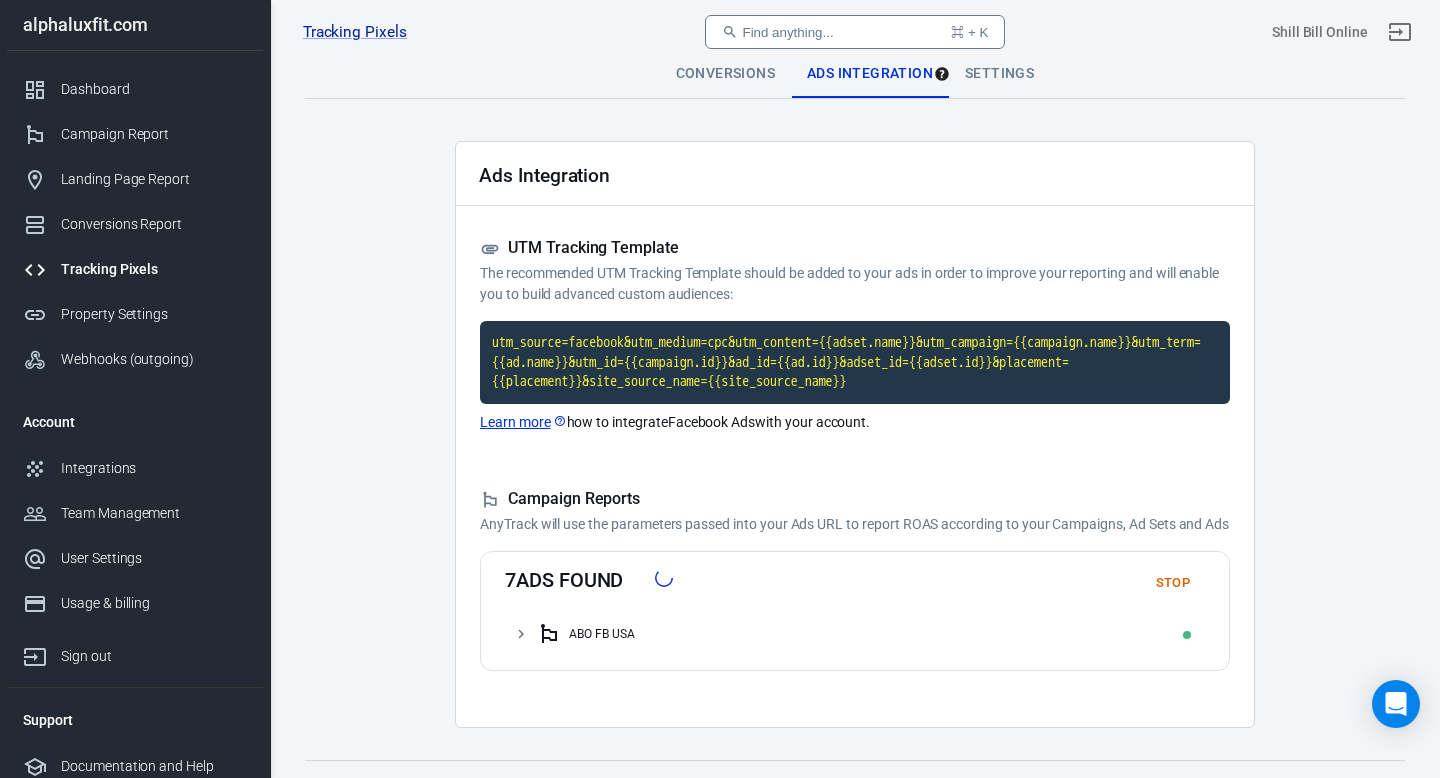 click on "Settings" at bounding box center (999, 74) 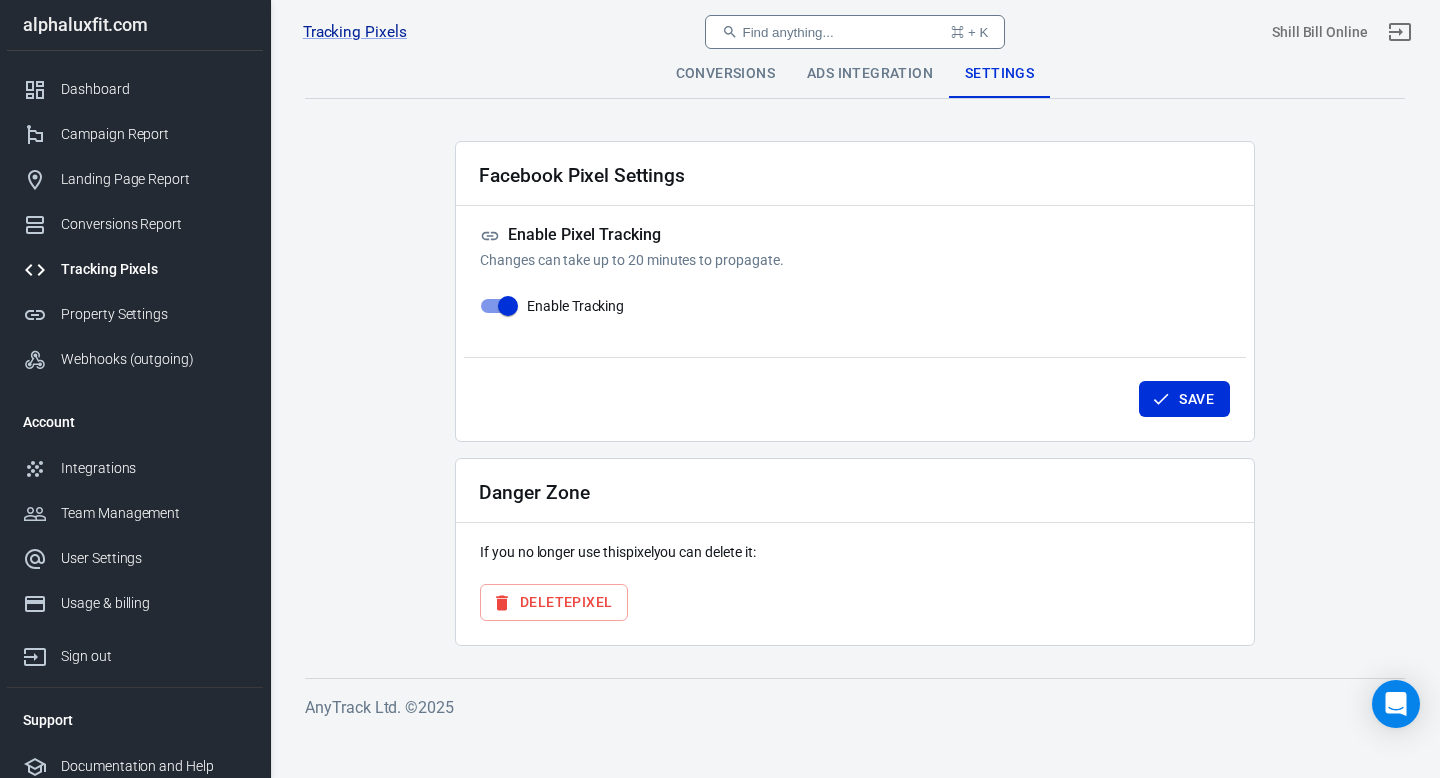 click on "Conversions" at bounding box center (725, 74) 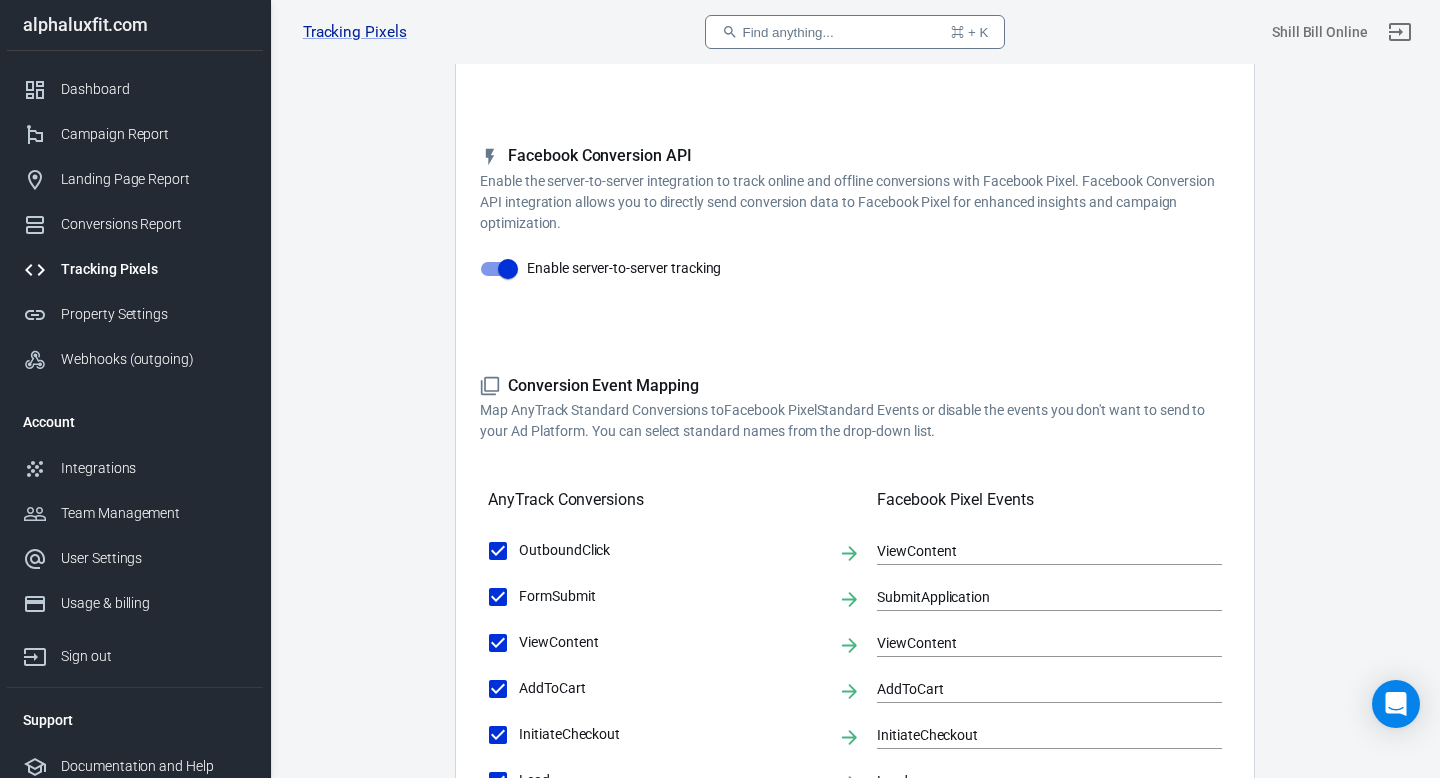 scroll, scrollTop: 175, scrollLeft: 0, axis: vertical 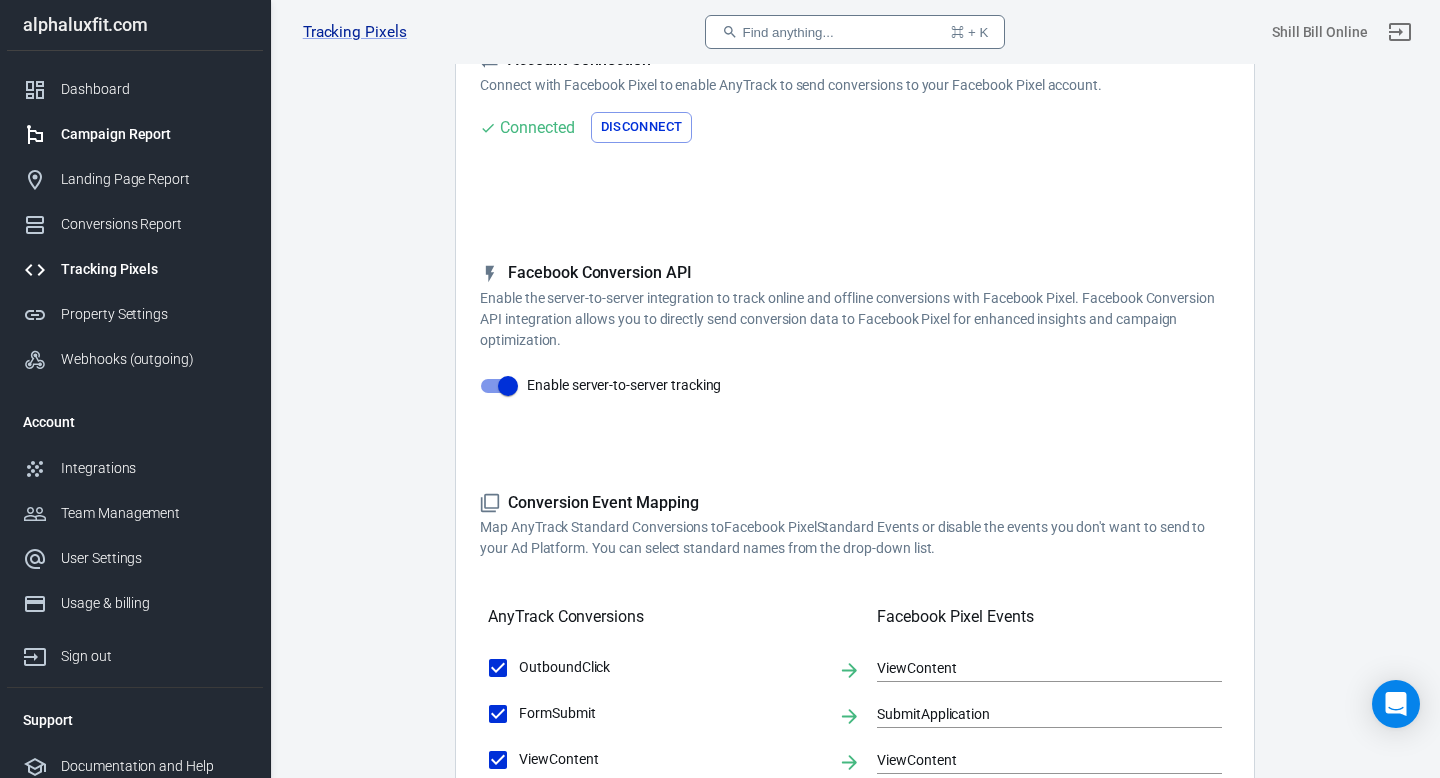 click on "Campaign Report" at bounding box center [154, 134] 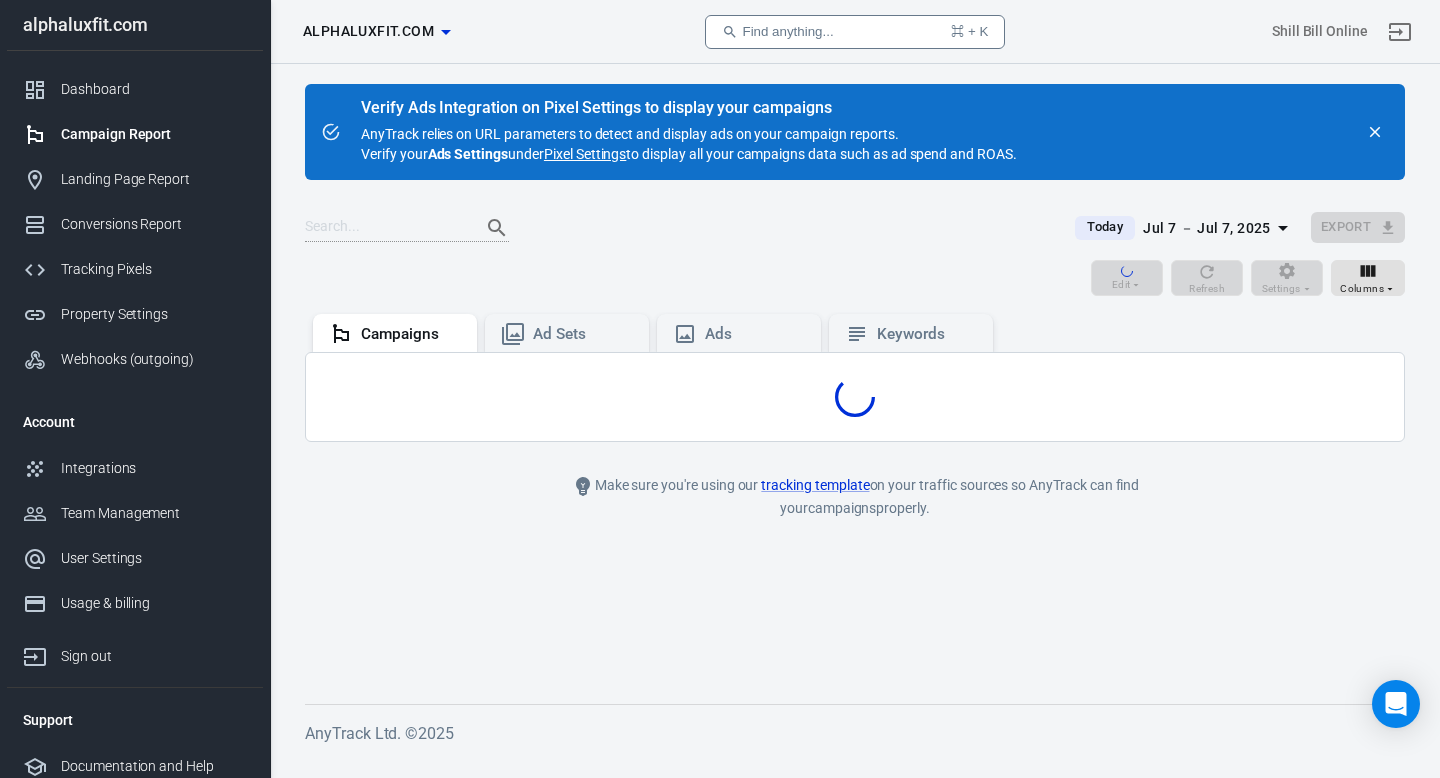 scroll, scrollTop: 0, scrollLeft: 0, axis: both 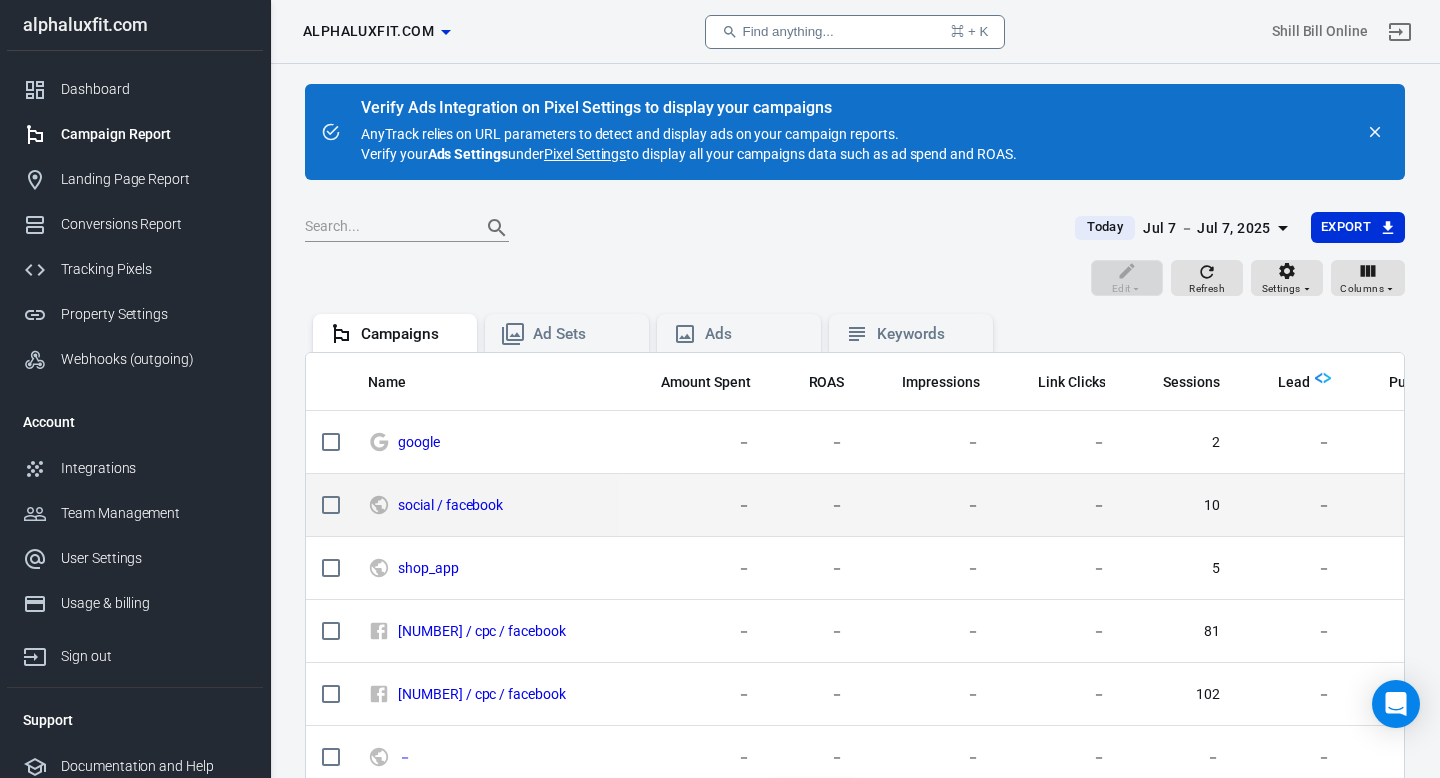 click on "－" at bounding box center (693, 506) 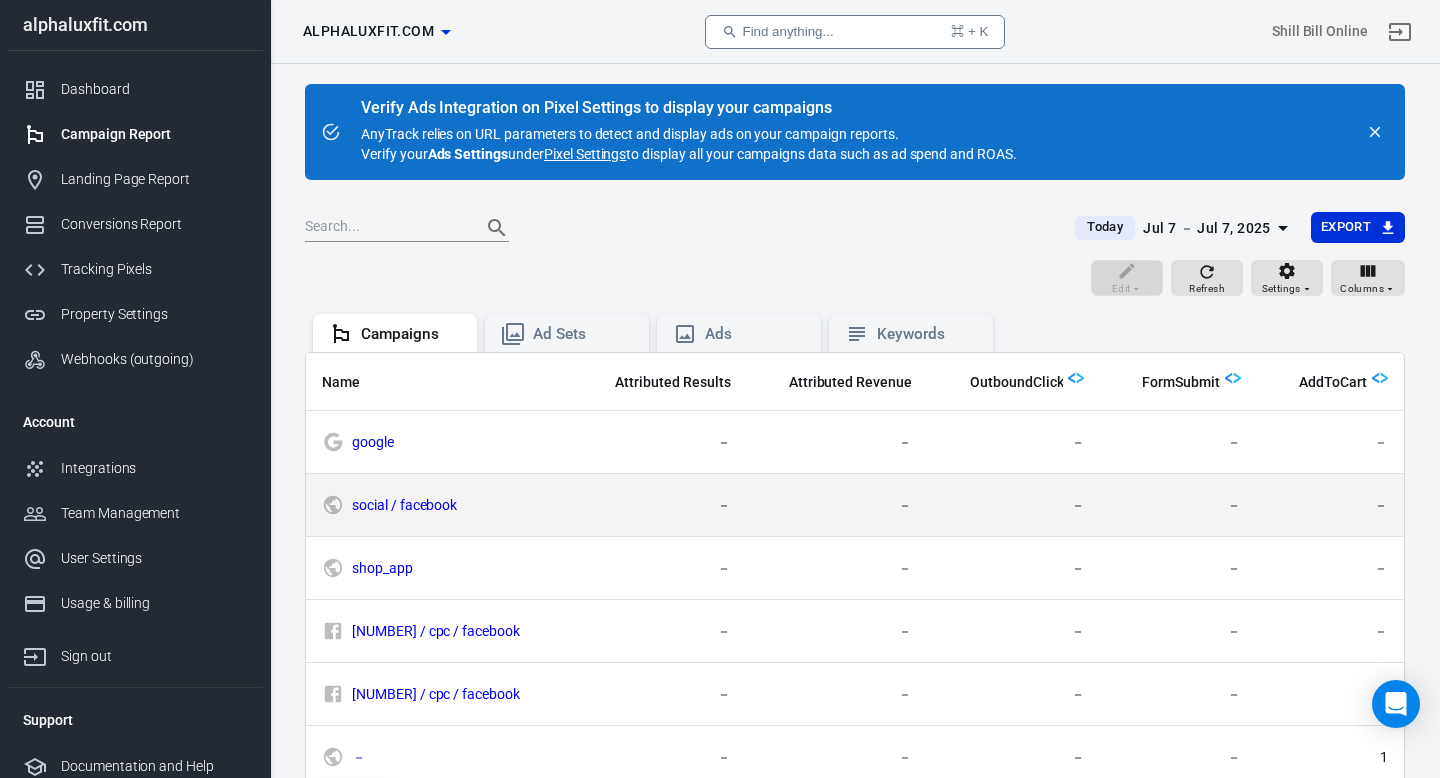 scroll, scrollTop: 0, scrollLeft: 1108, axis: horizontal 